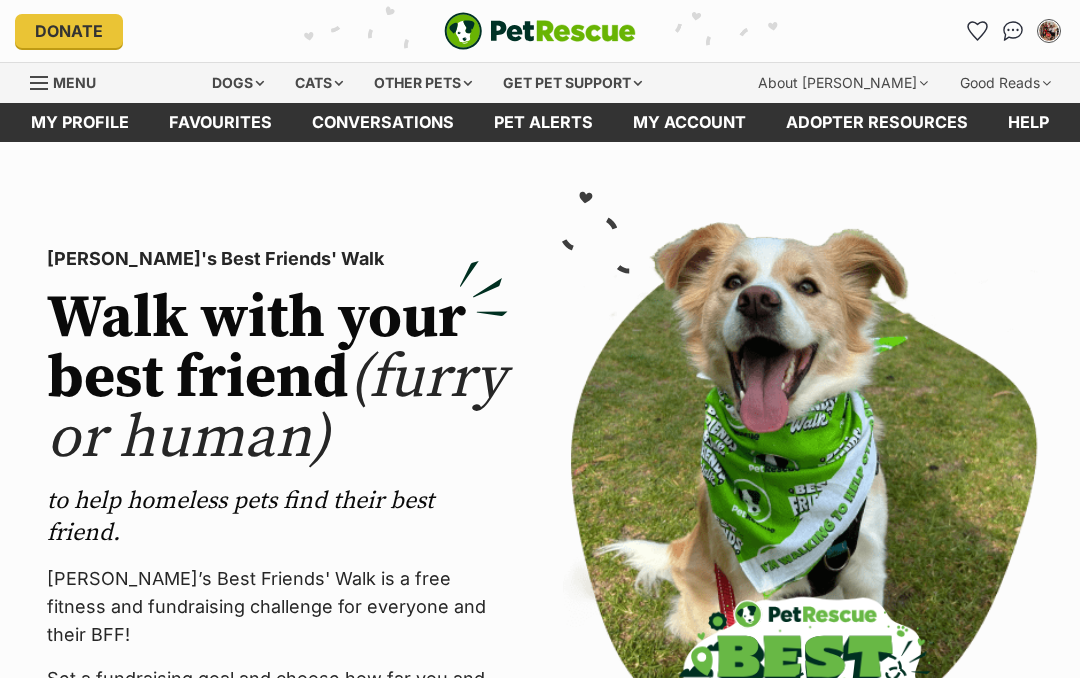 scroll, scrollTop: 0, scrollLeft: 0, axis: both 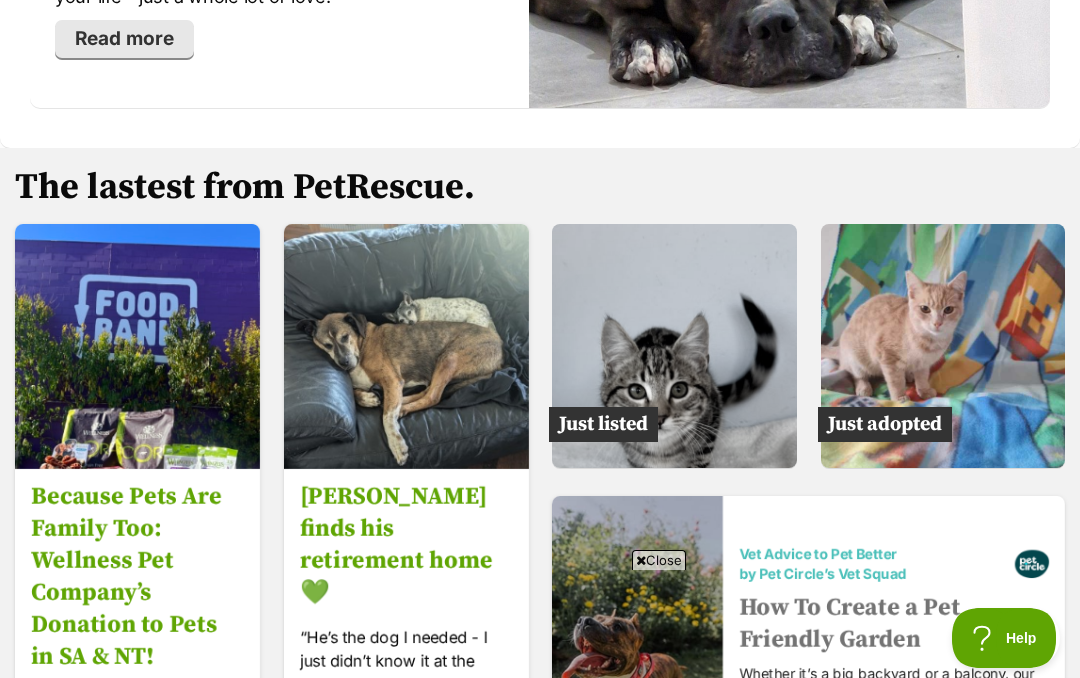 click at bounding box center (674, 346) 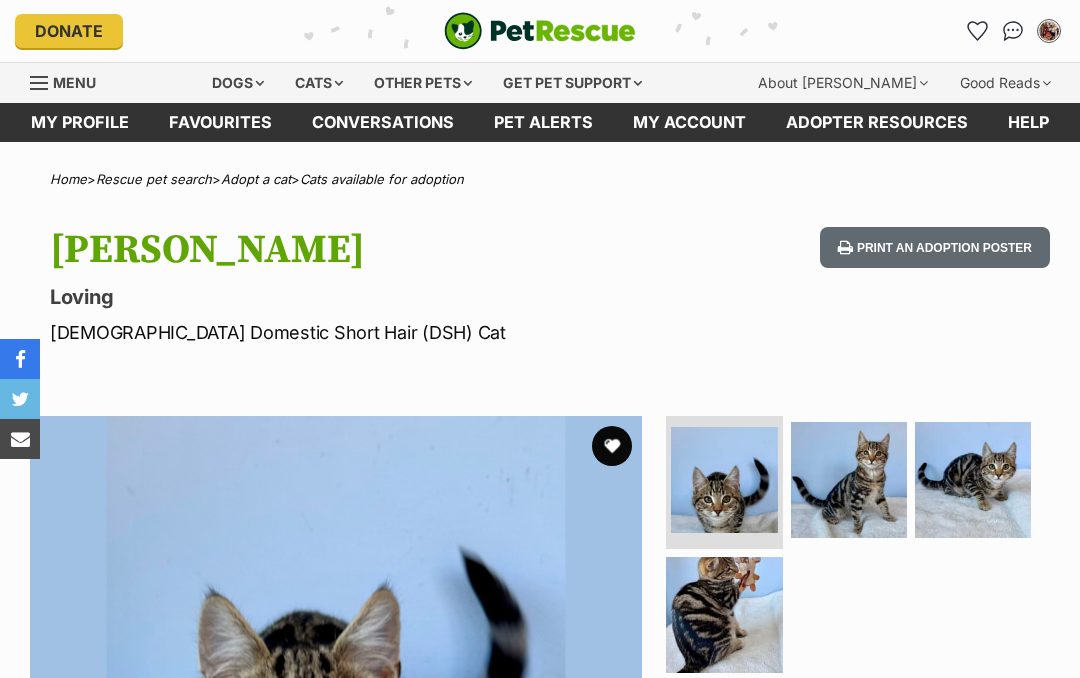 scroll, scrollTop: 0, scrollLeft: 0, axis: both 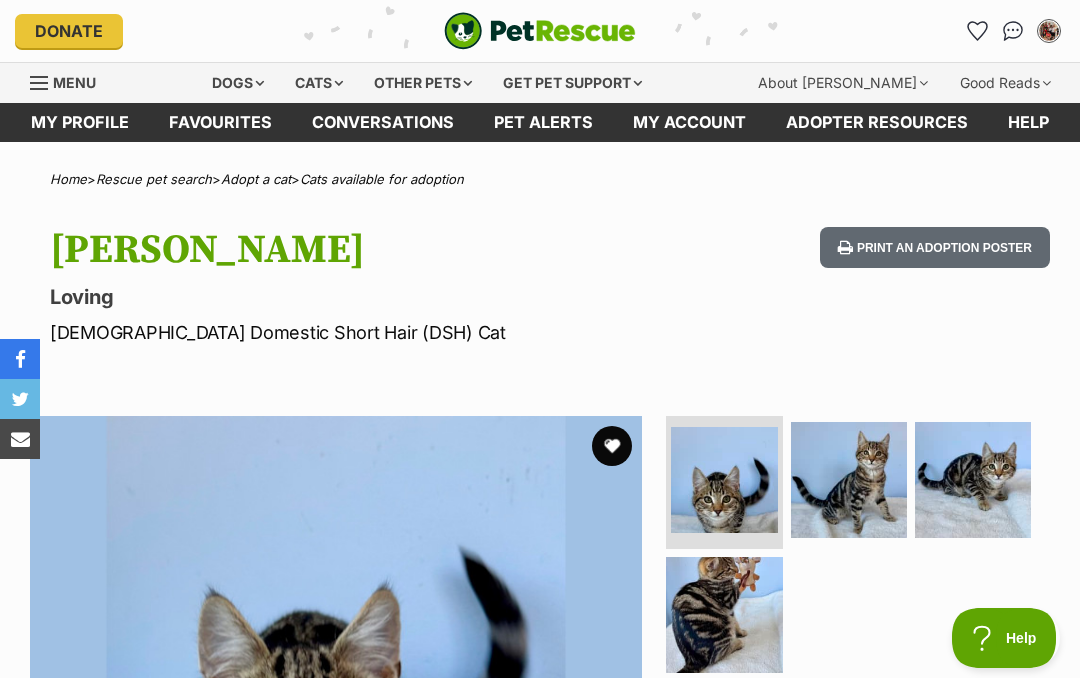 click on "Dogs" at bounding box center (238, 83) 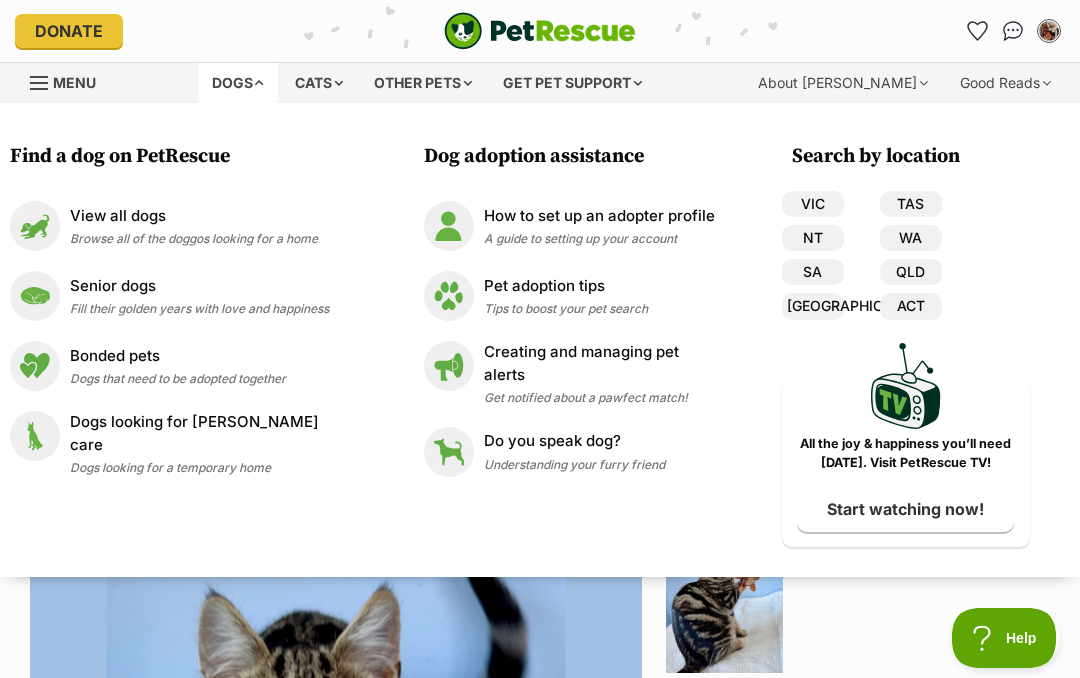 click on "SA" at bounding box center (813, 272) 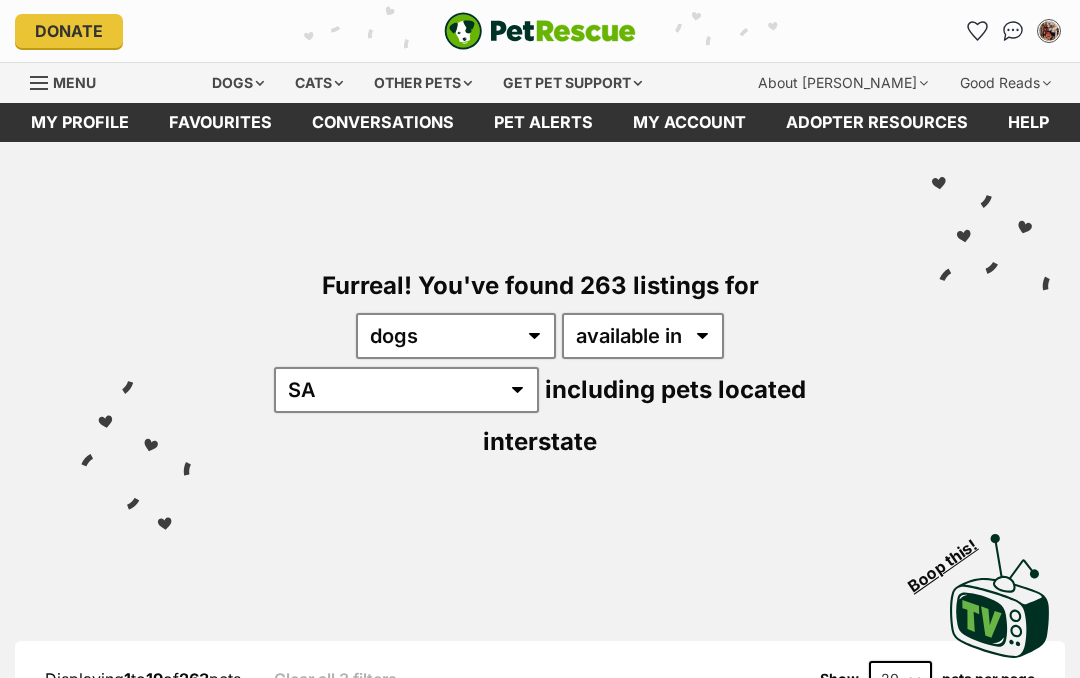 scroll, scrollTop: 0, scrollLeft: 0, axis: both 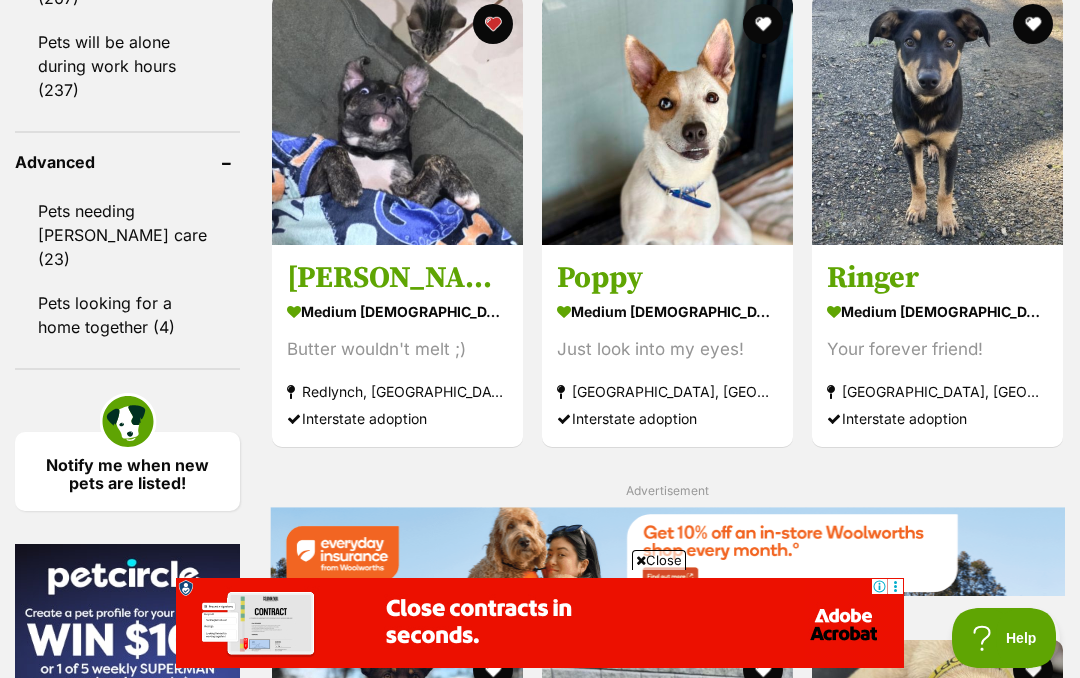 click at bounding box center [397, 119] 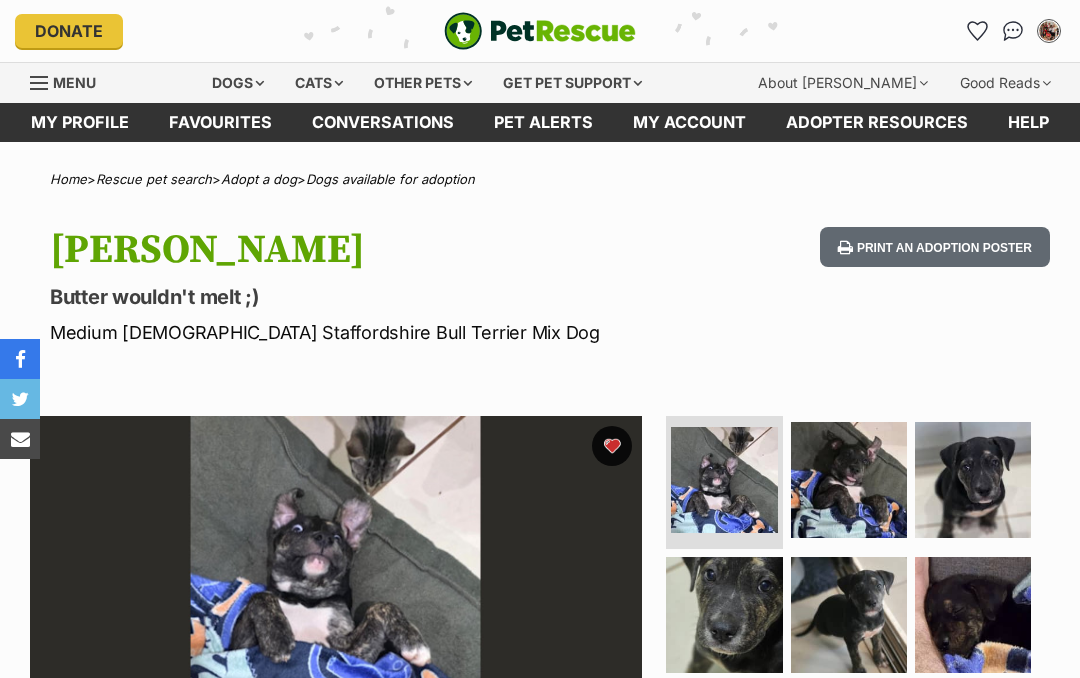 scroll, scrollTop: 0, scrollLeft: 0, axis: both 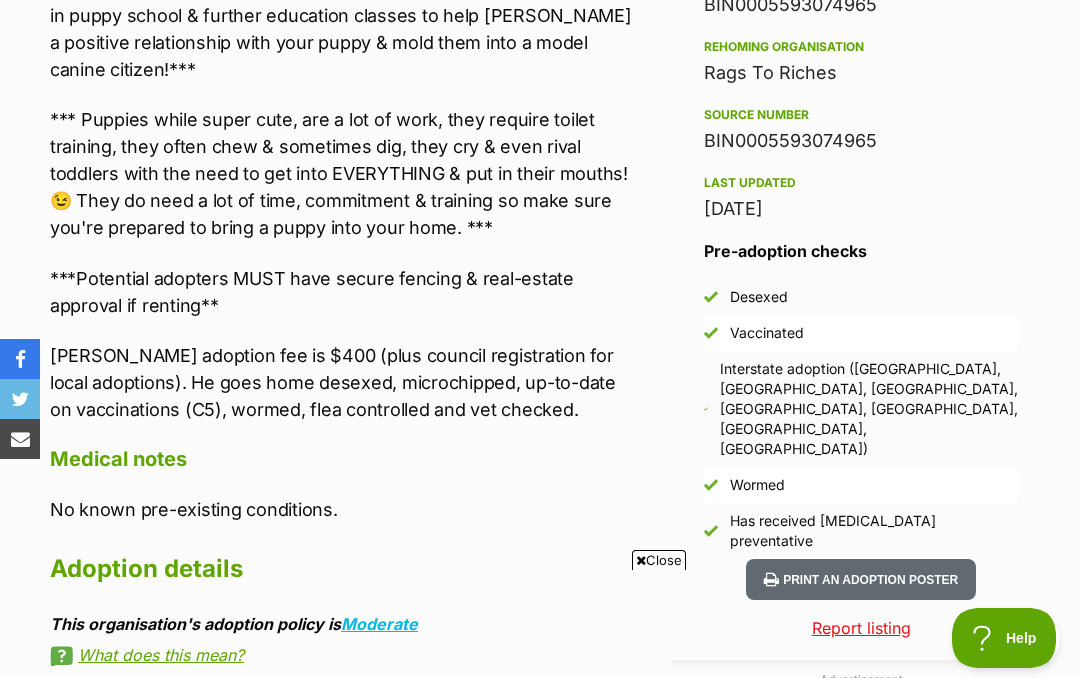 click on "Print an adoption poster" at bounding box center (861, 579) 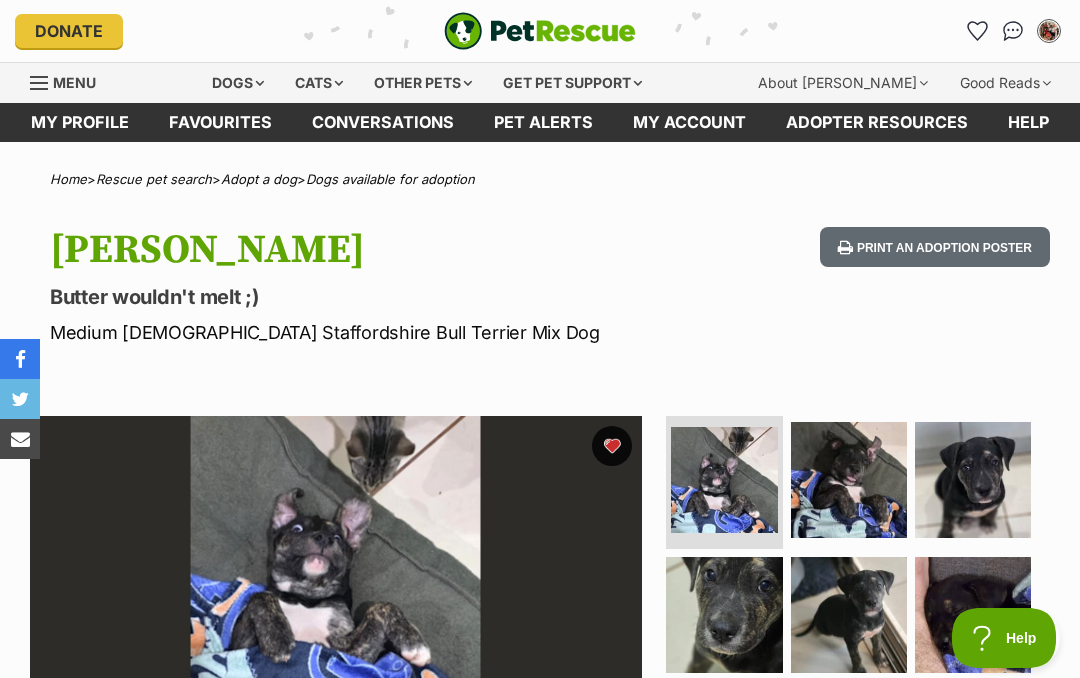 scroll, scrollTop: 0, scrollLeft: 0, axis: both 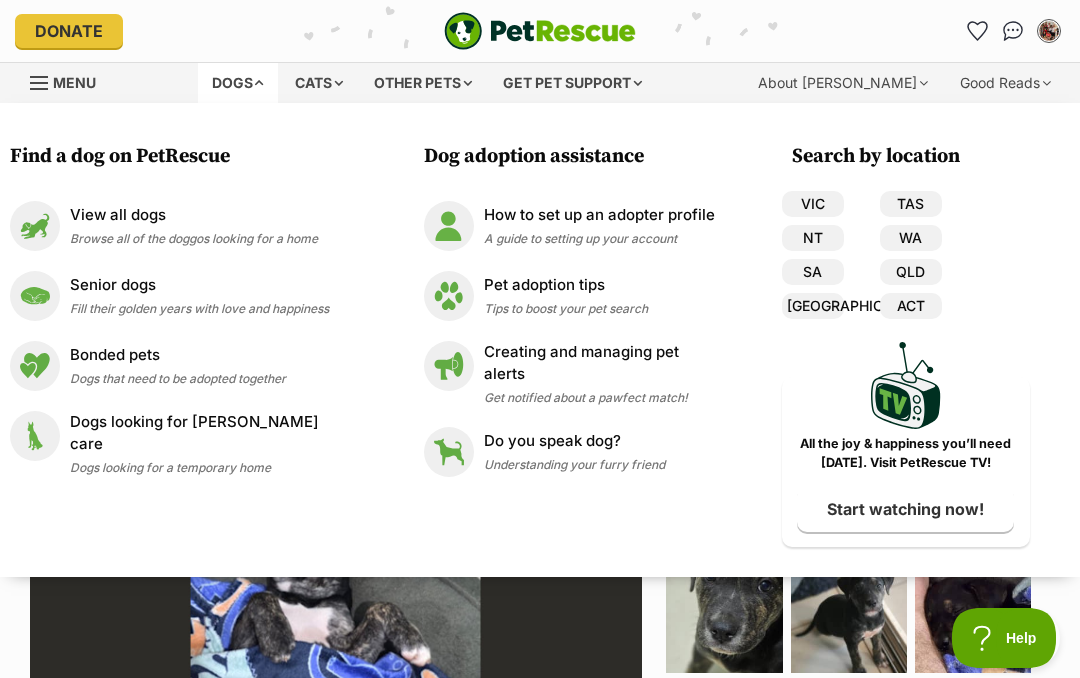 click on "View all dogs" at bounding box center [194, 215] 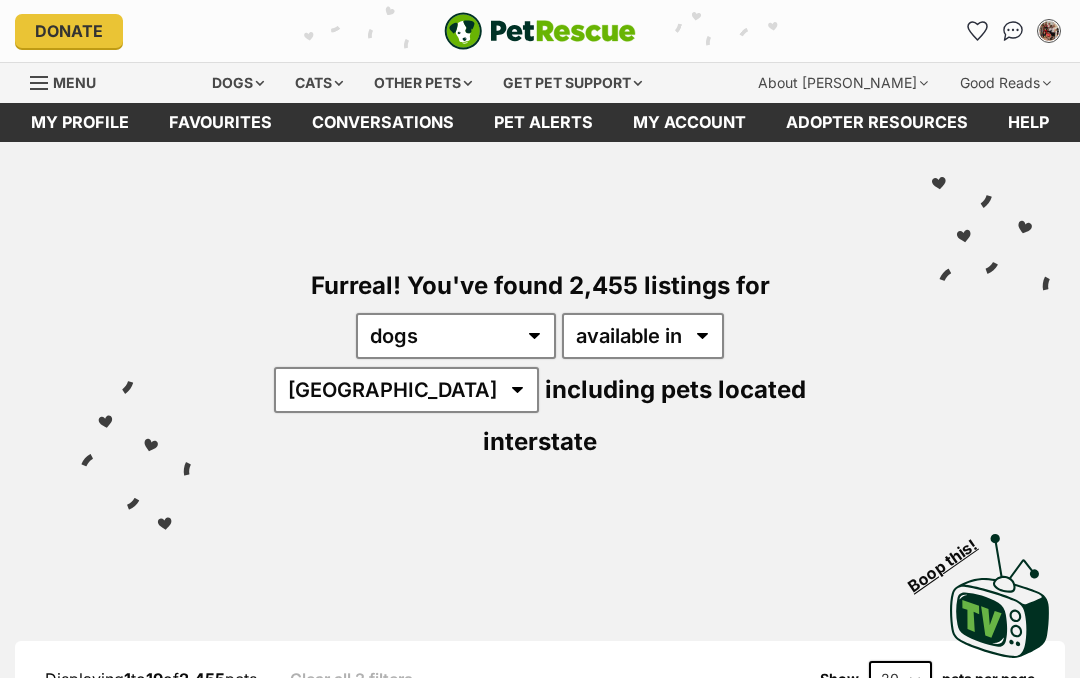 scroll, scrollTop: 0, scrollLeft: 0, axis: both 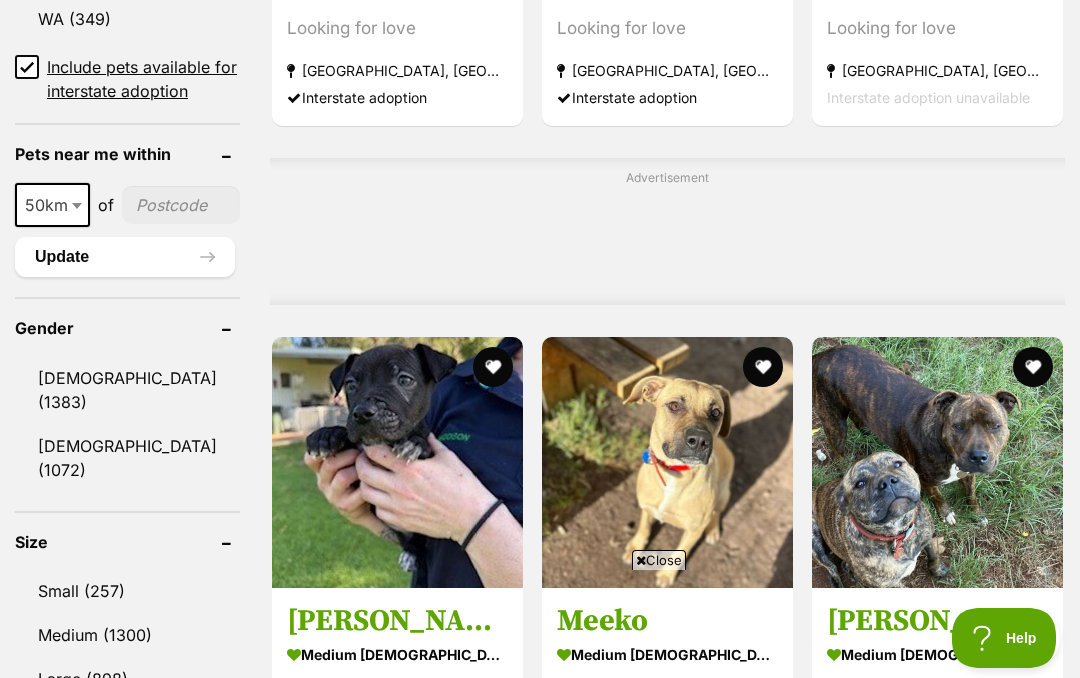 click on "Male (1383)" at bounding box center [127, 390] 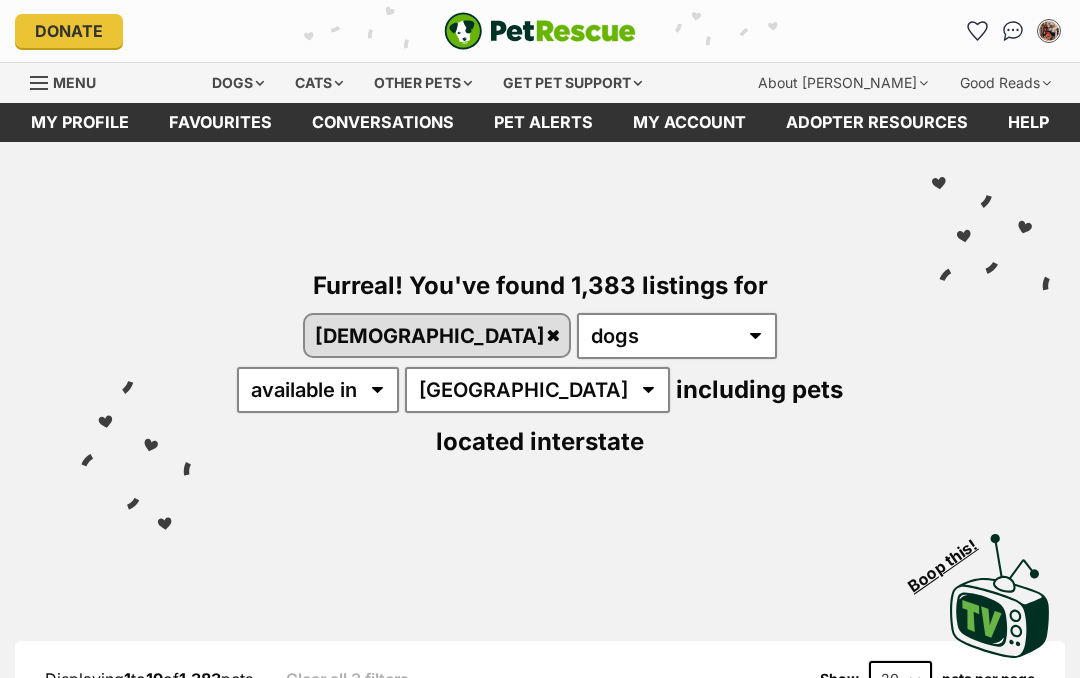 scroll, scrollTop: 0, scrollLeft: 0, axis: both 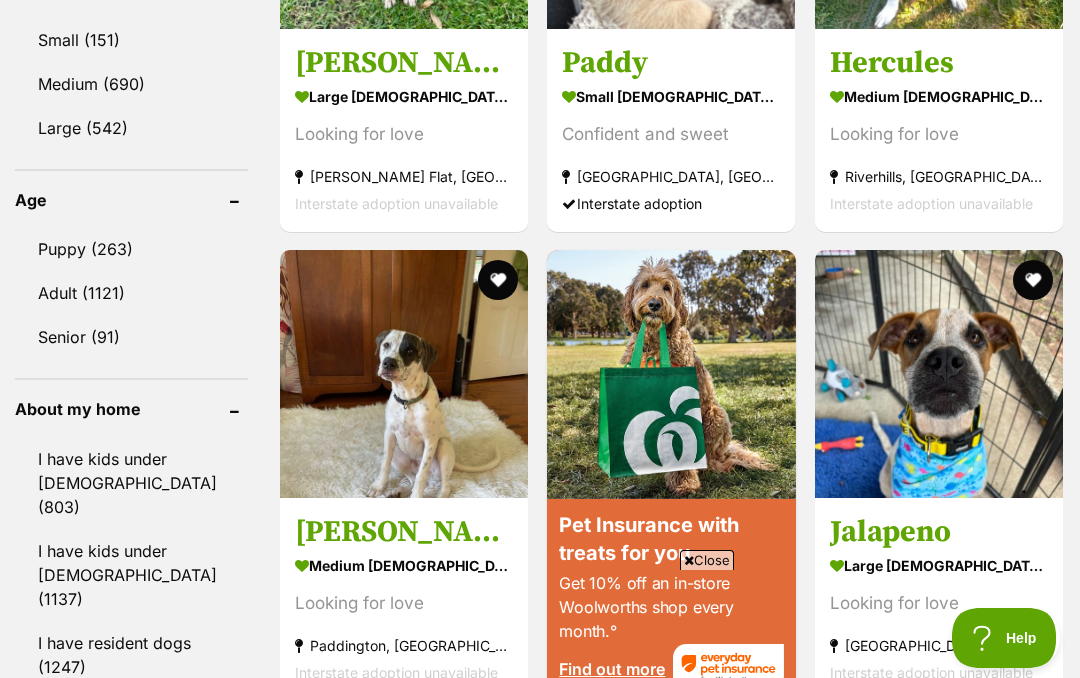 click on "Small (151)" at bounding box center (131, 40) 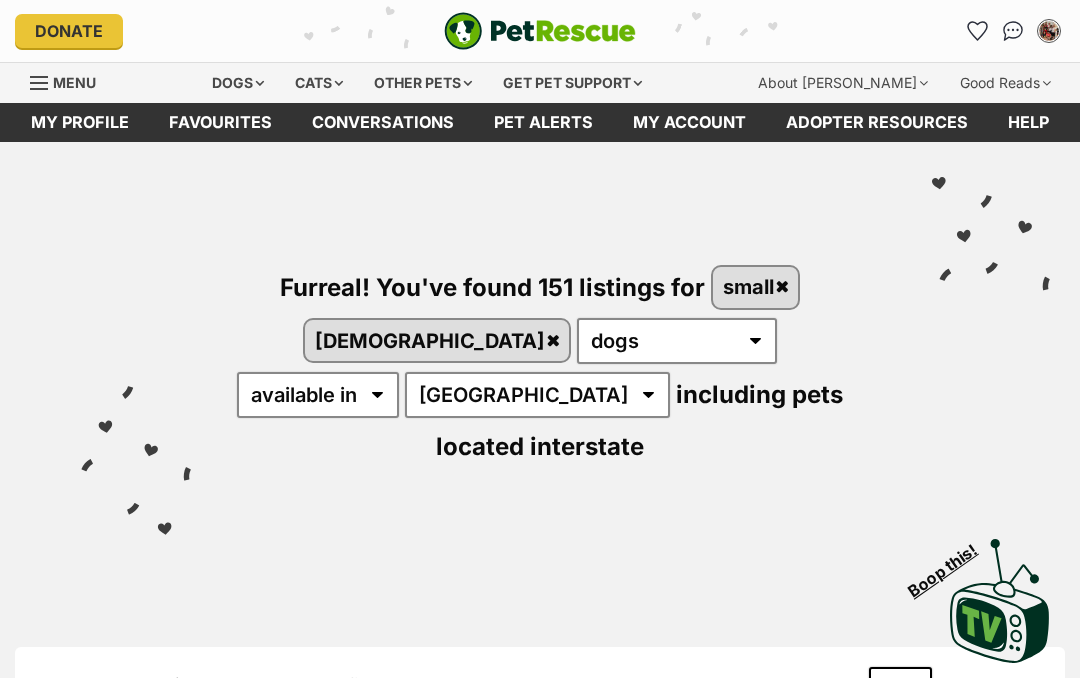 scroll, scrollTop: 0, scrollLeft: 0, axis: both 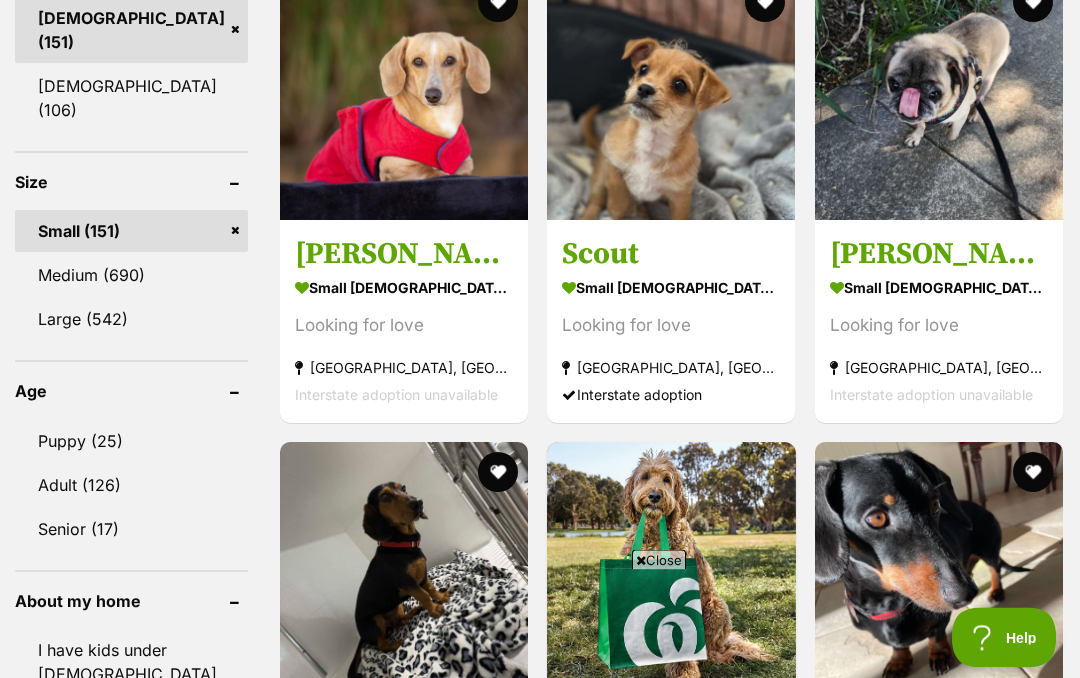 click on "Puppy (25)" at bounding box center [131, 442] 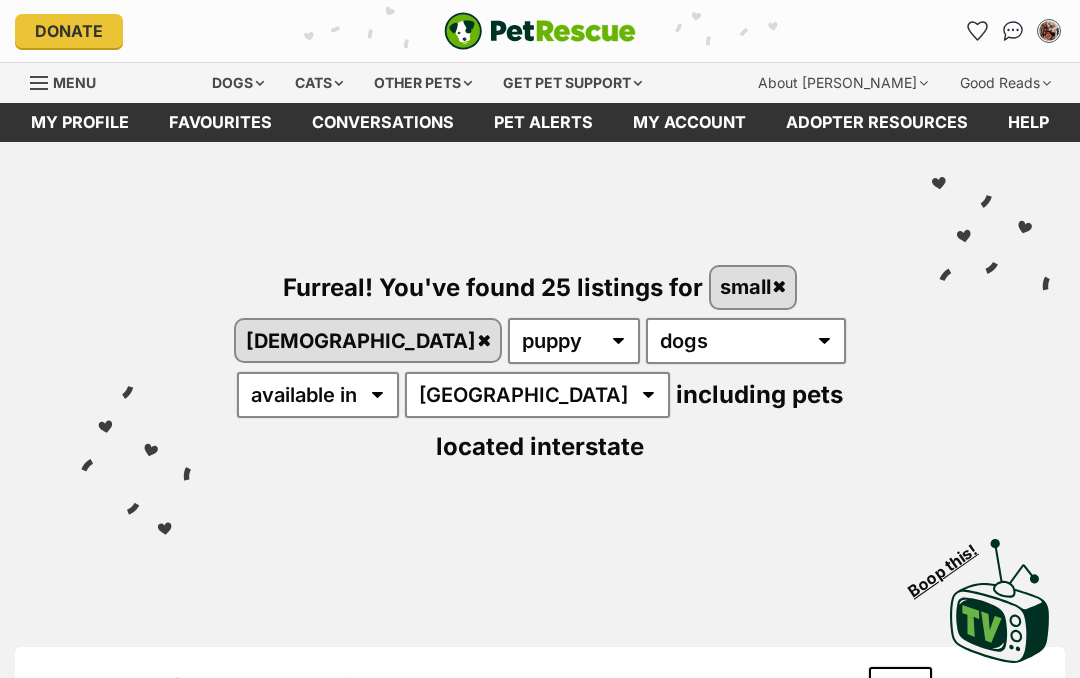 scroll, scrollTop: 0, scrollLeft: 0, axis: both 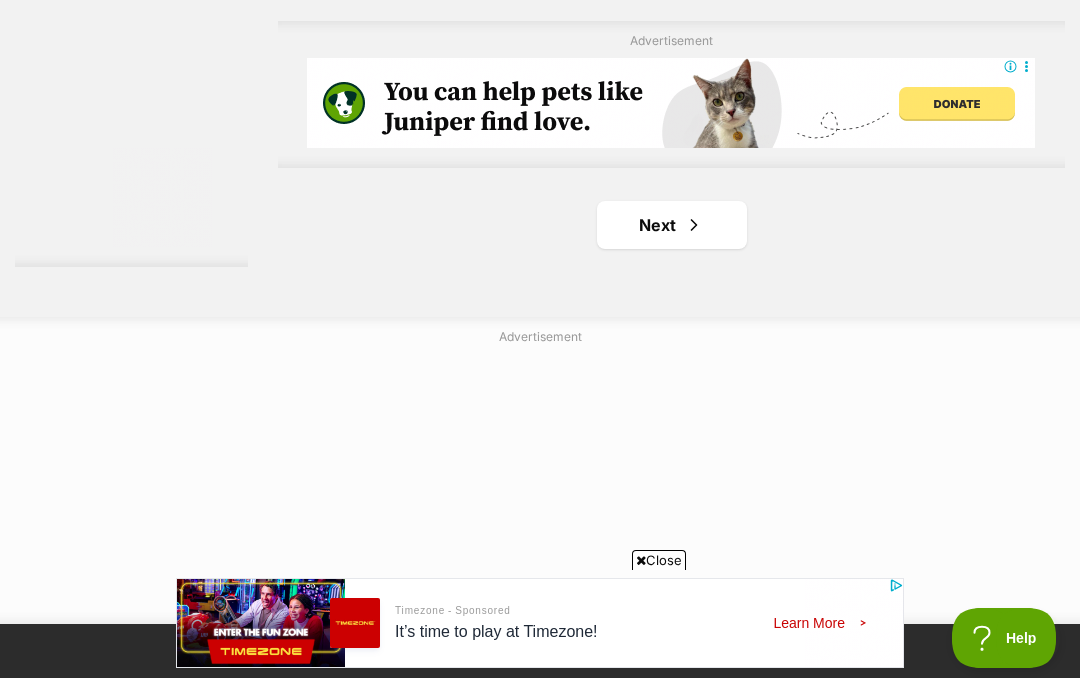 click on "Next" at bounding box center (672, 225) 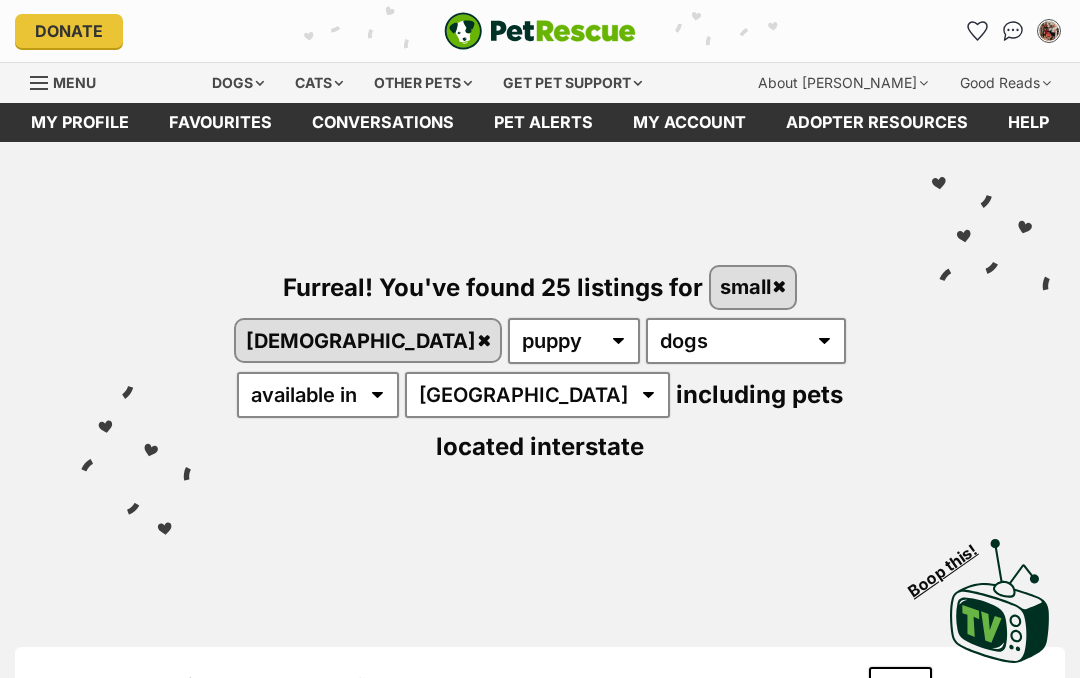 scroll, scrollTop: 0, scrollLeft: 0, axis: both 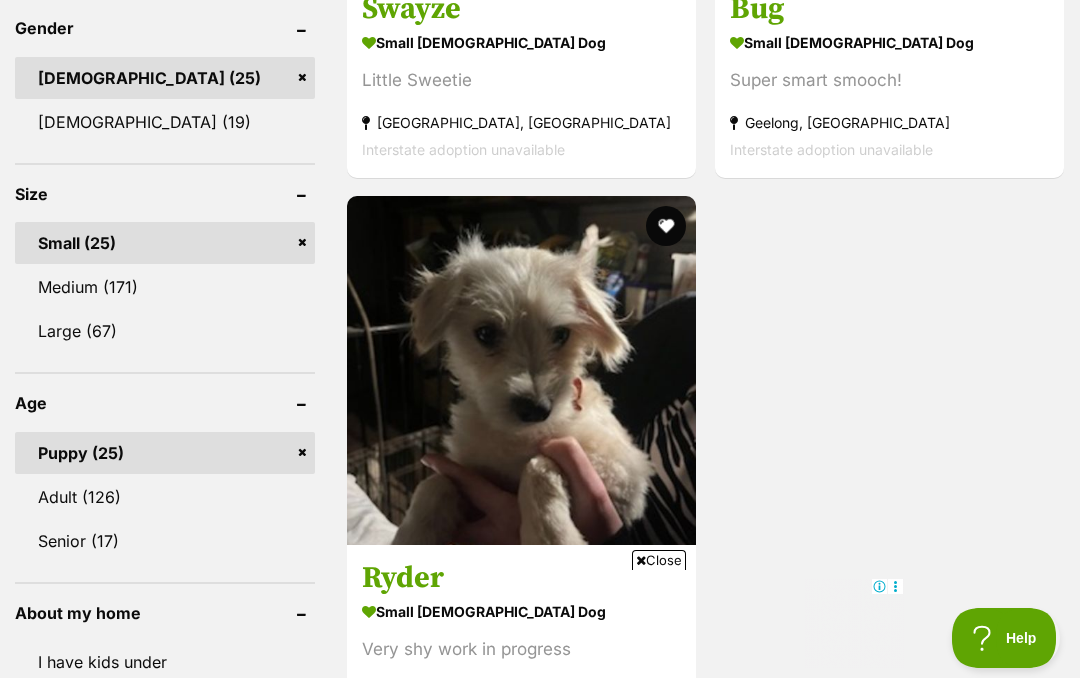 click at bounding box center (521, 370) 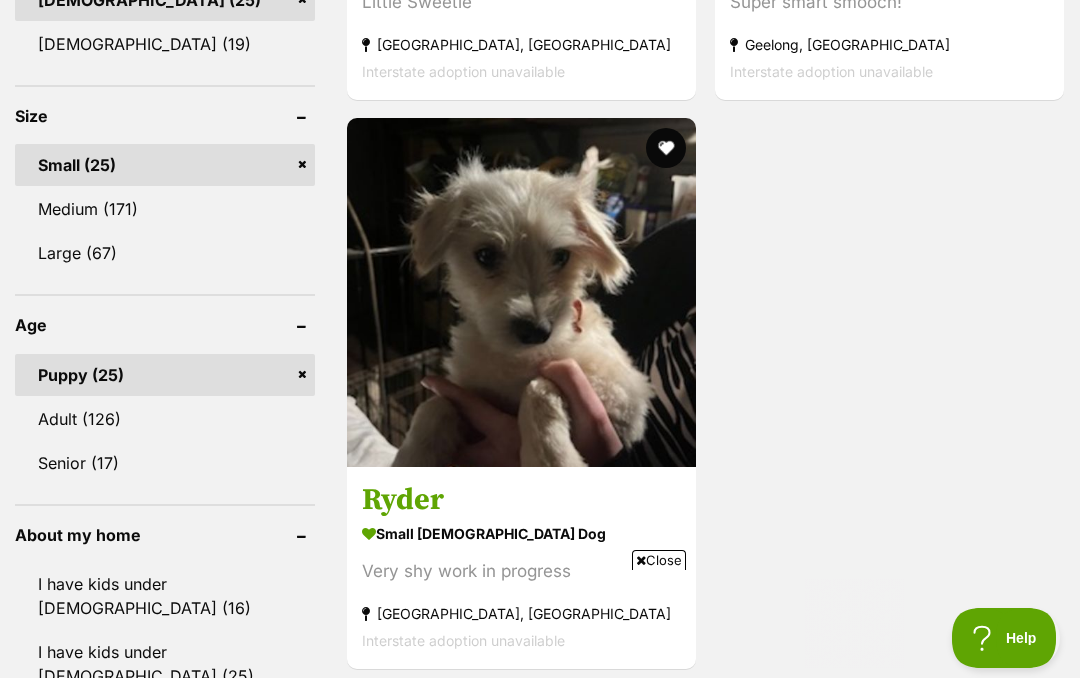 scroll, scrollTop: 0, scrollLeft: 0, axis: both 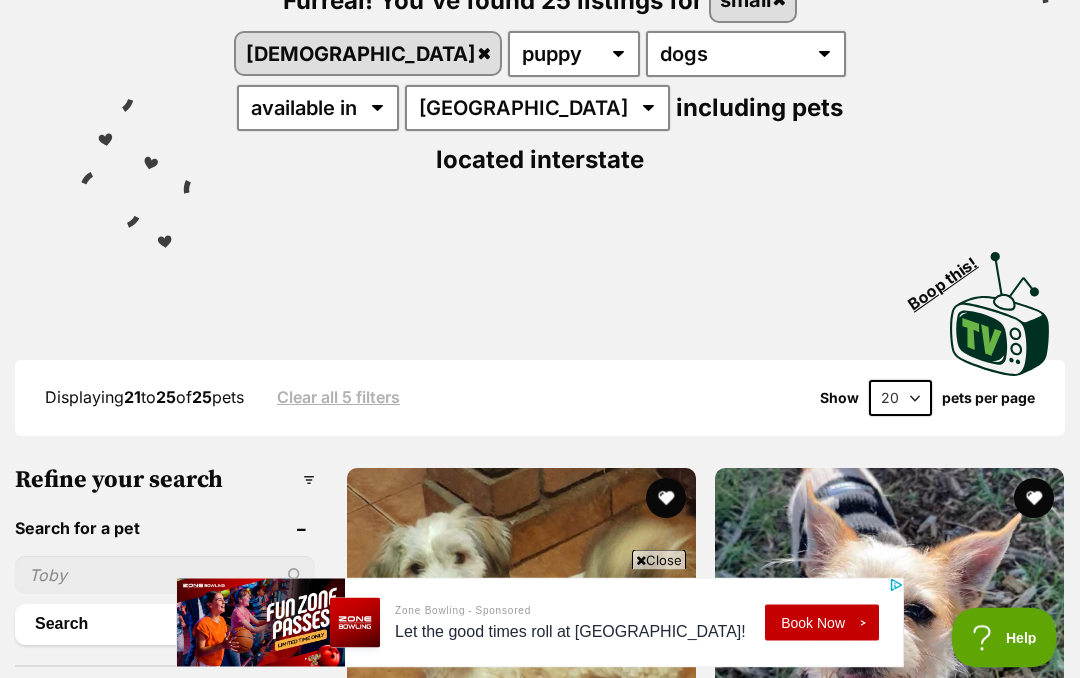 click on "20 40 60" at bounding box center (900, 399) 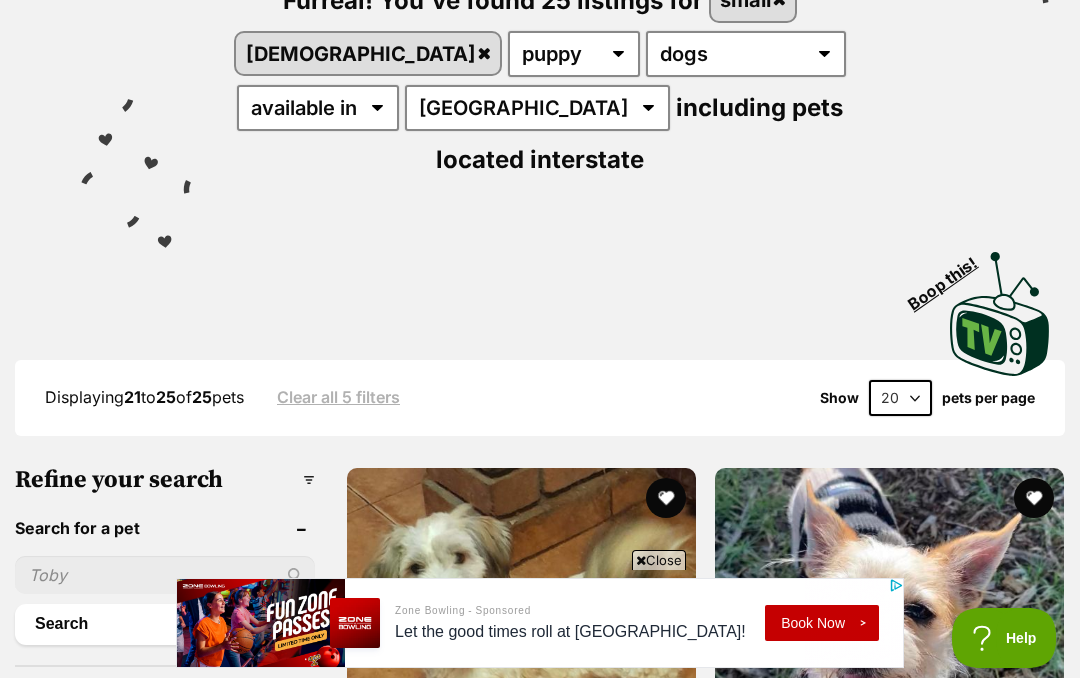 select on "60" 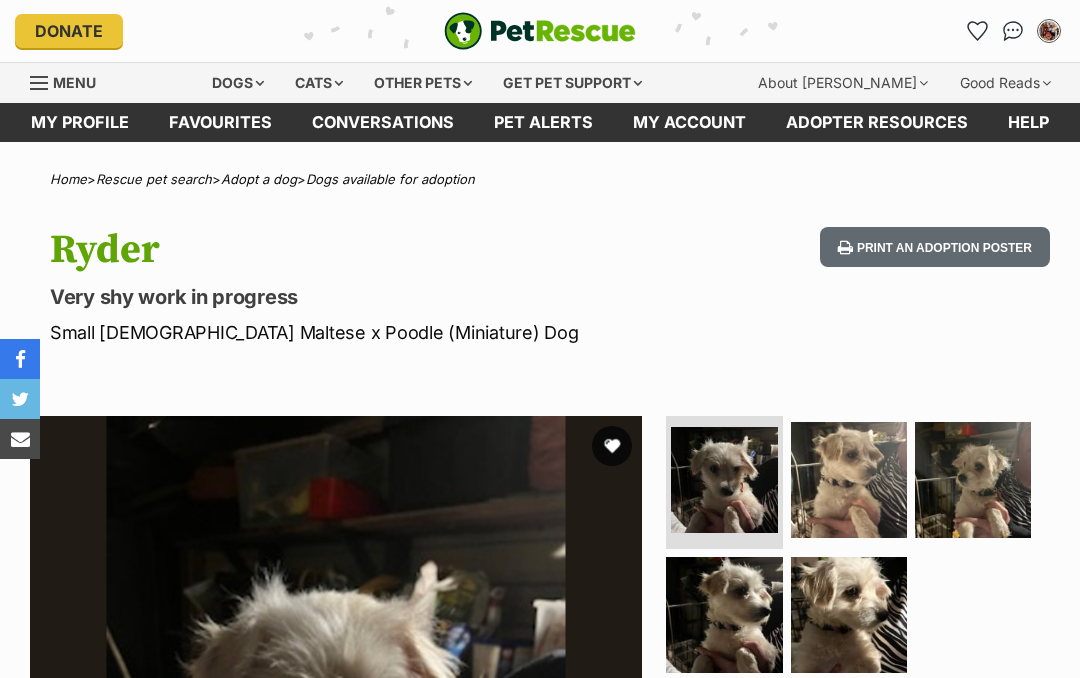 scroll, scrollTop: 0, scrollLeft: 0, axis: both 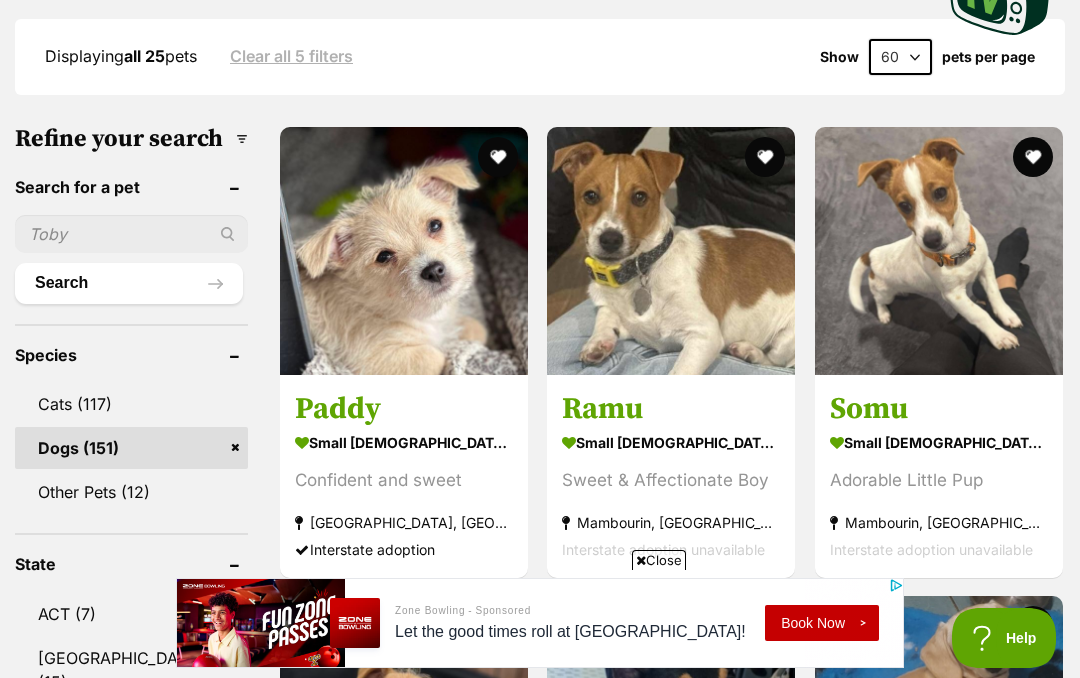 click at bounding box center [404, 251] 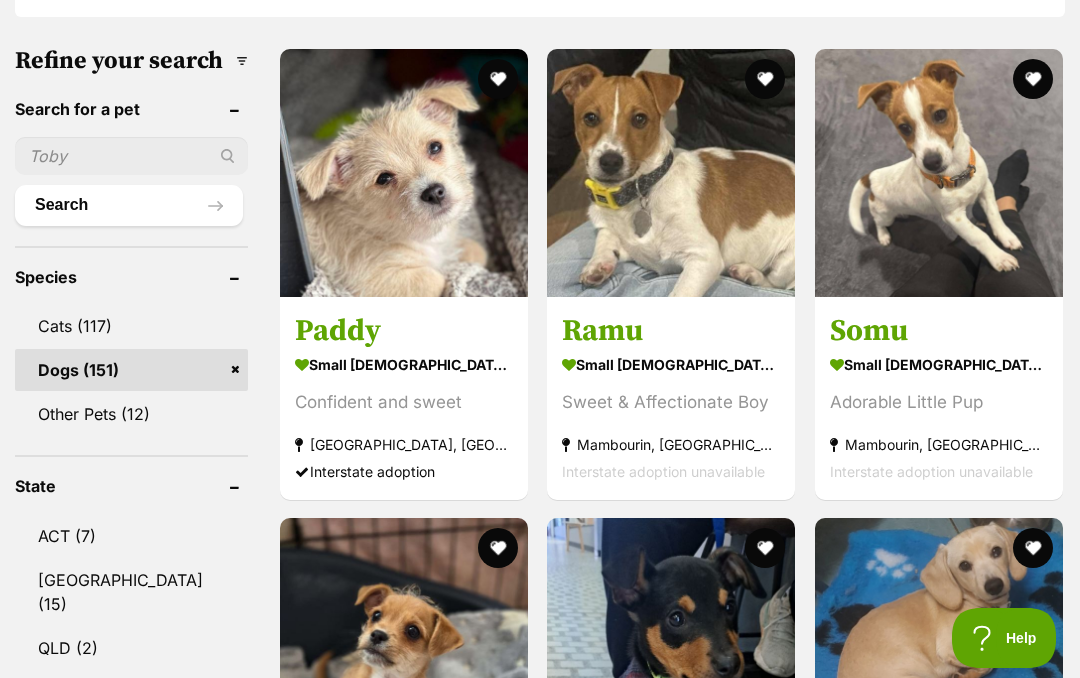 scroll, scrollTop: 0, scrollLeft: 0, axis: both 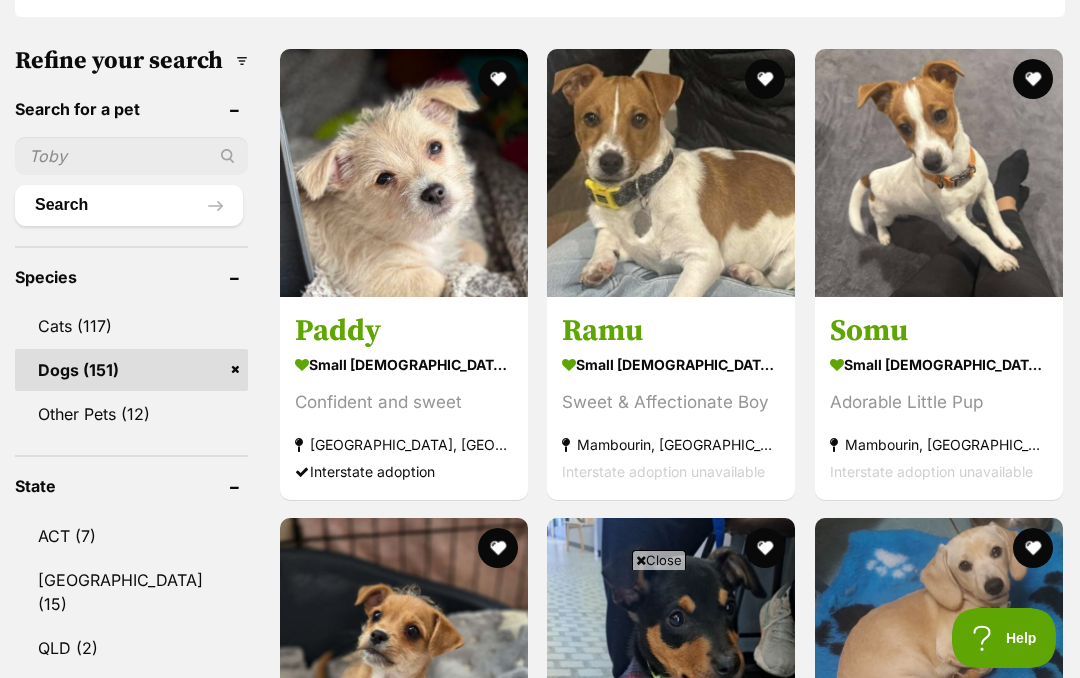 click at bounding box center (671, 173) 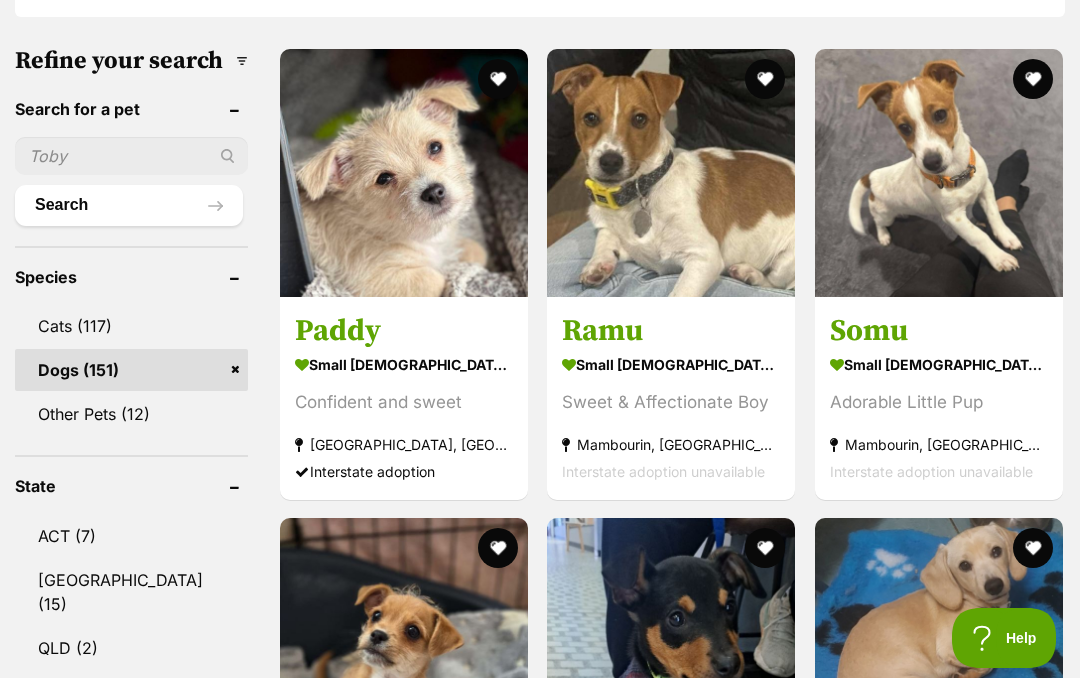 scroll, scrollTop: 0, scrollLeft: 0, axis: both 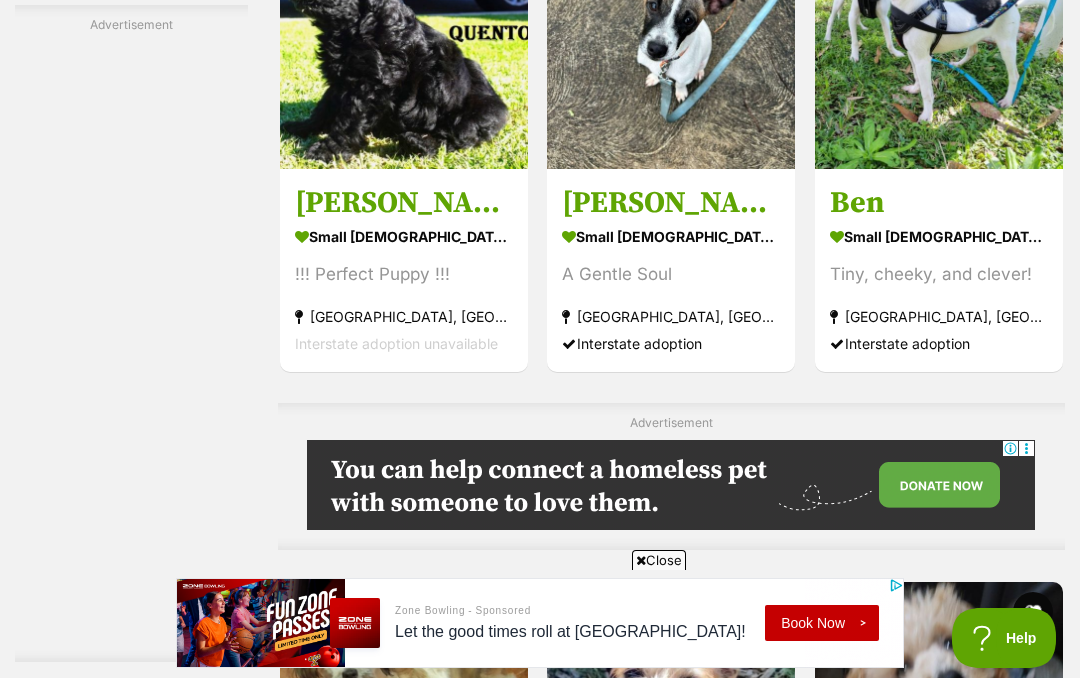 click at bounding box center (939, 45) 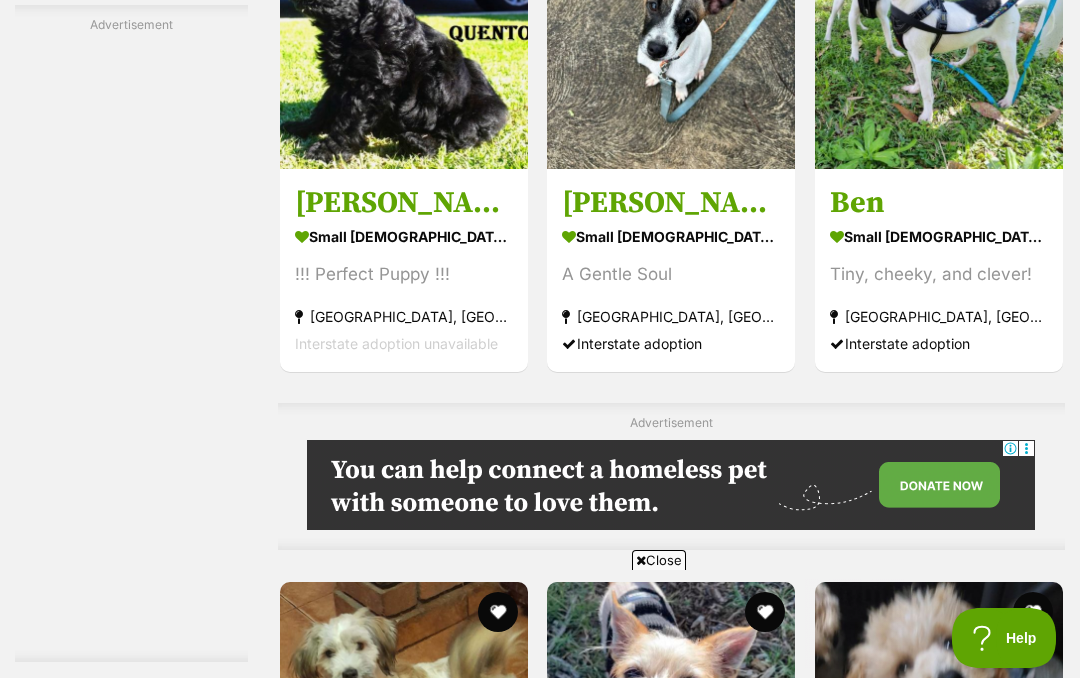 scroll, scrollTop: 0, scrollLeft: 0, axis: both 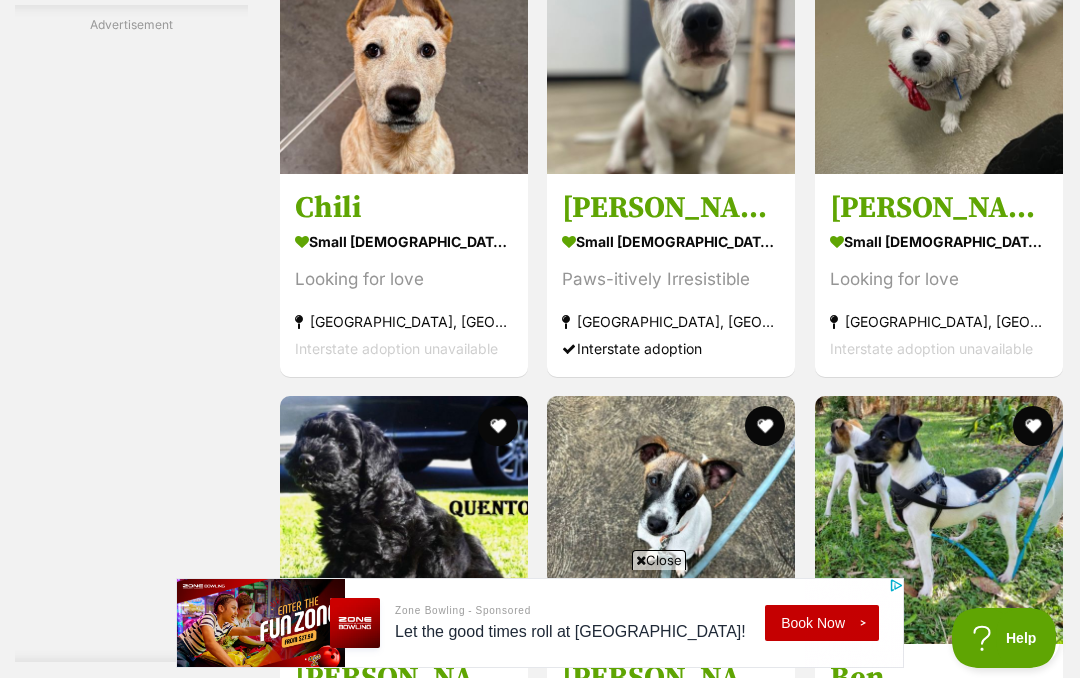 click at bounding box center [671, 50] 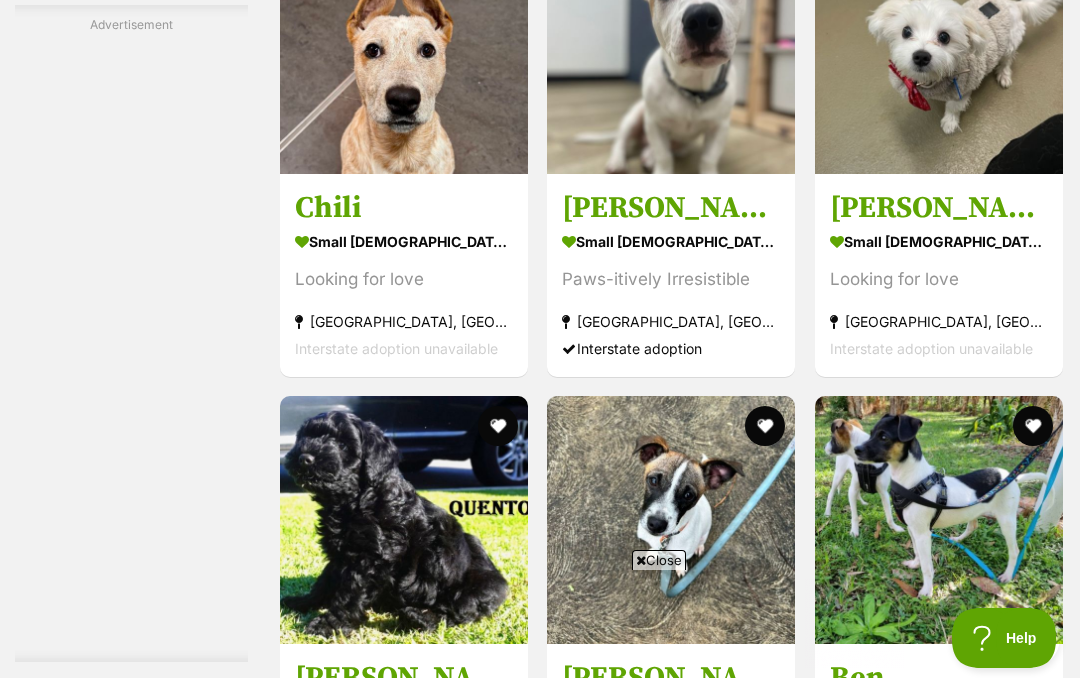 scroll, scrollTop: 0, scrollLeft: 0, axis: both 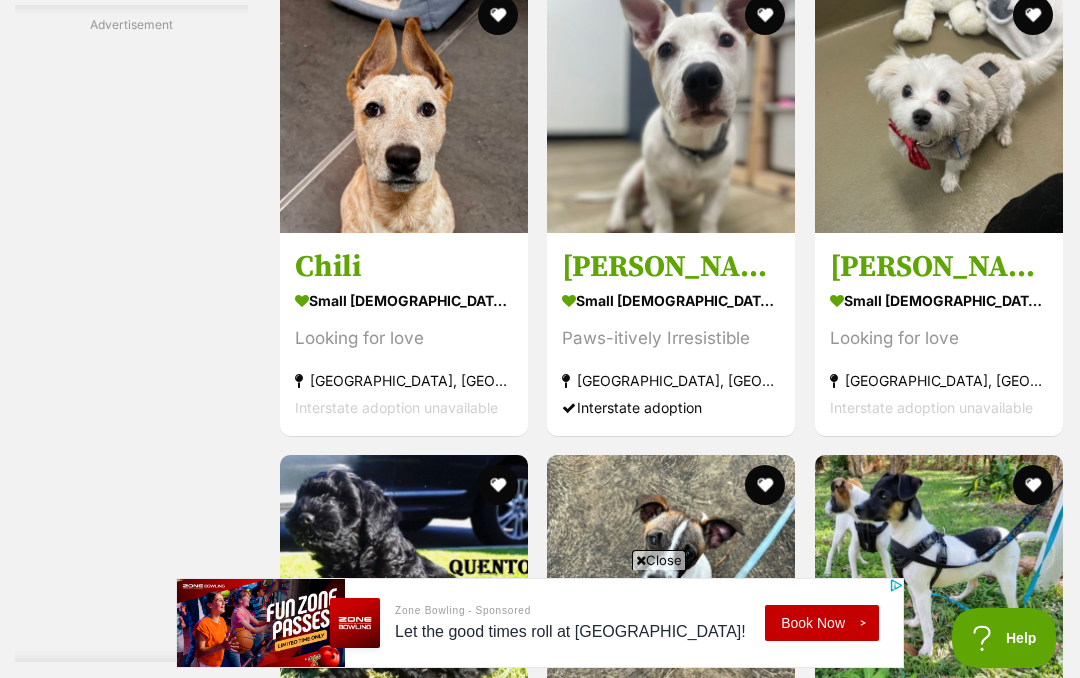 click at bounding box center [404, 109] 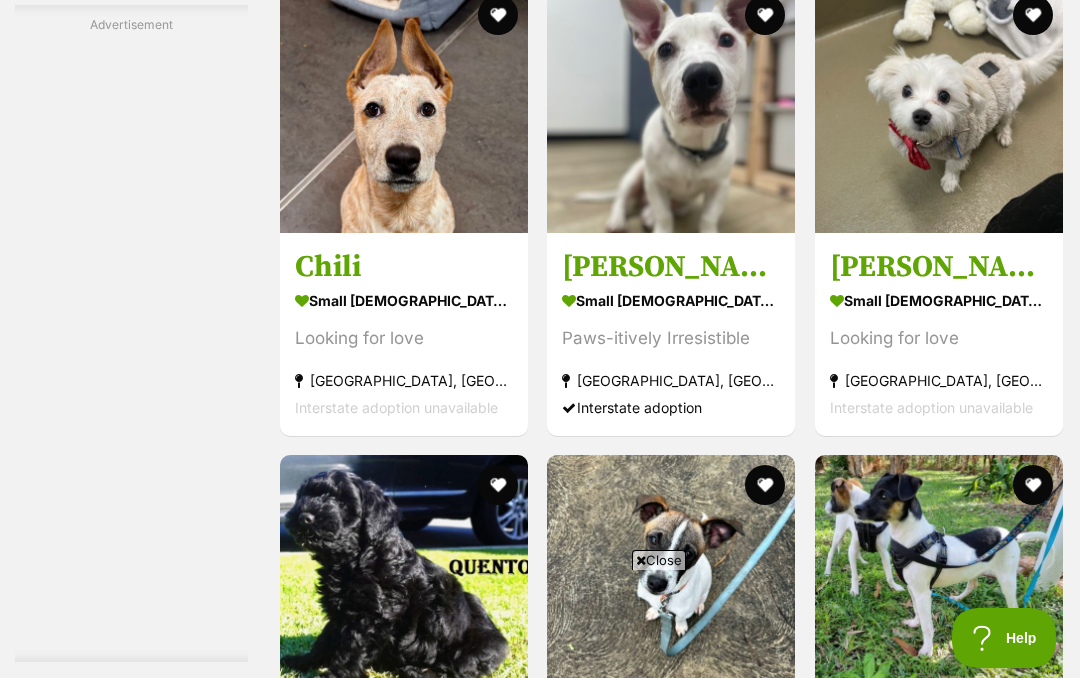 scroll, scrollTop: 0, scrollLeft: 0, axis: both 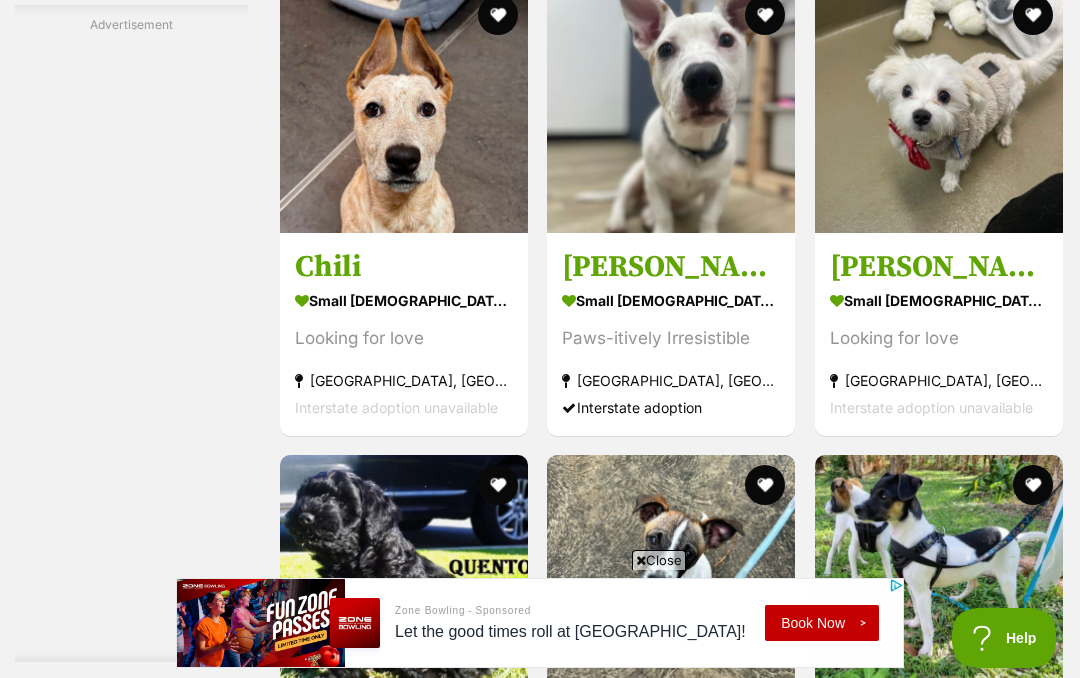 click at bounding box center [671, 109] 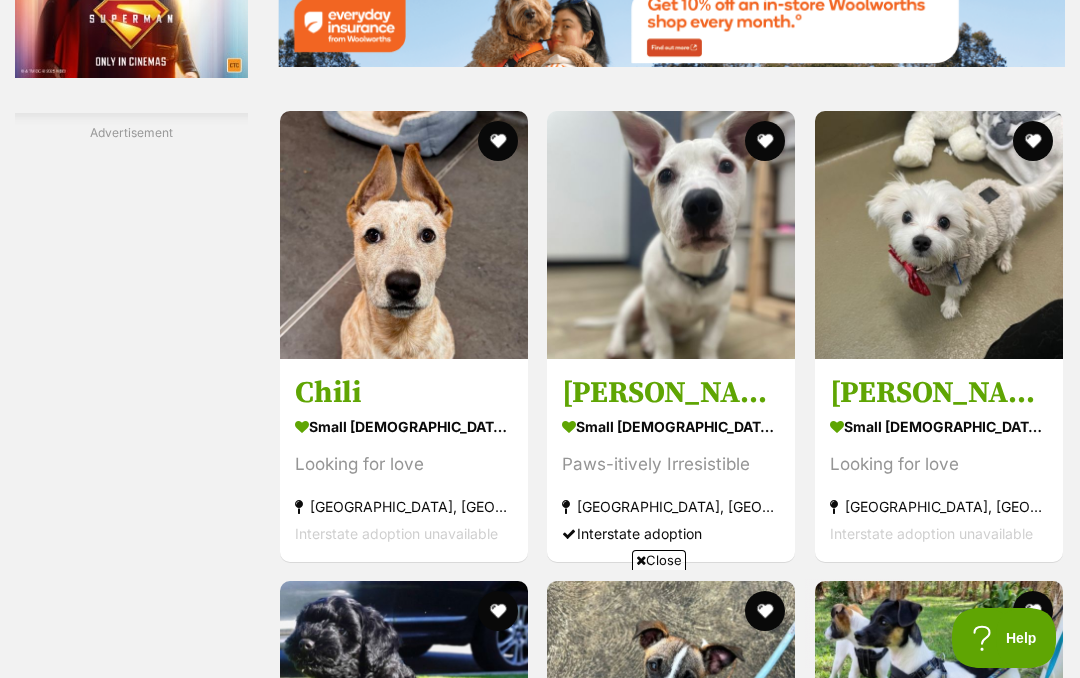 scroll, scrollTop: 3143, scrollLeft: 0, axis: vertical 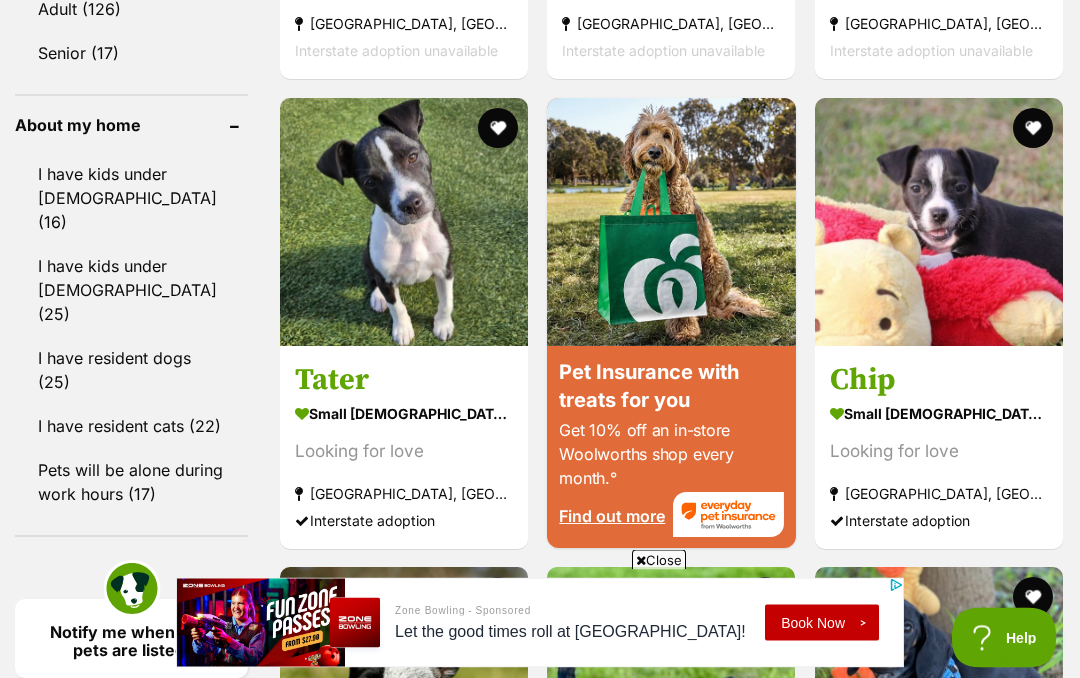 click at bounding box center (939, 223) 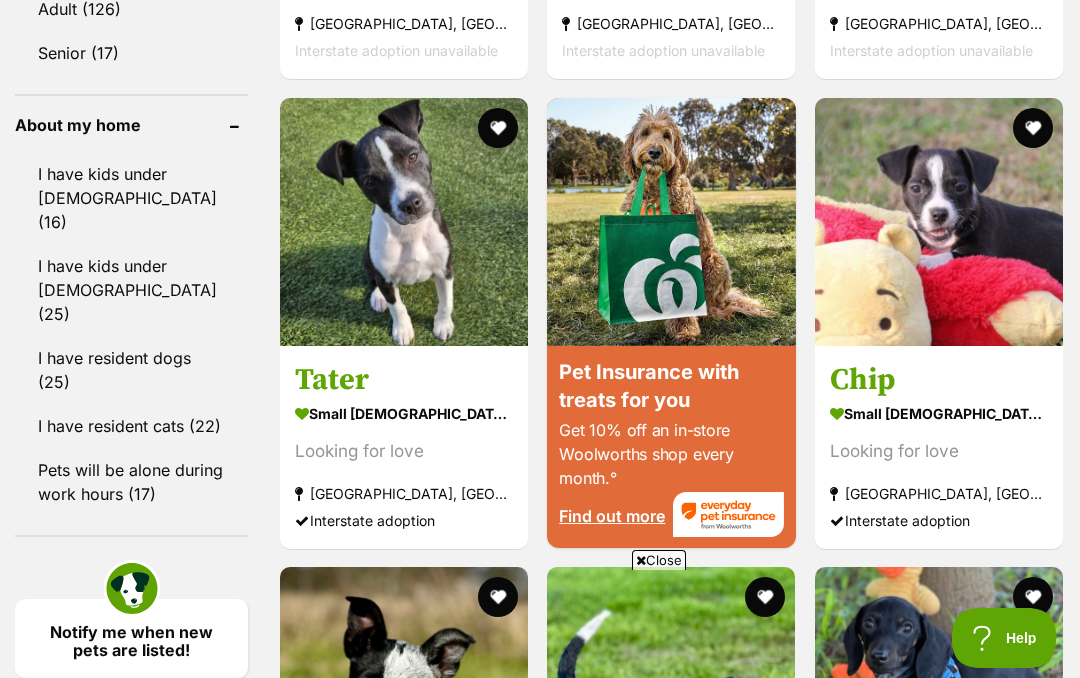 scroll, scrollTop: 0, scrollLeft: 0, axis: both 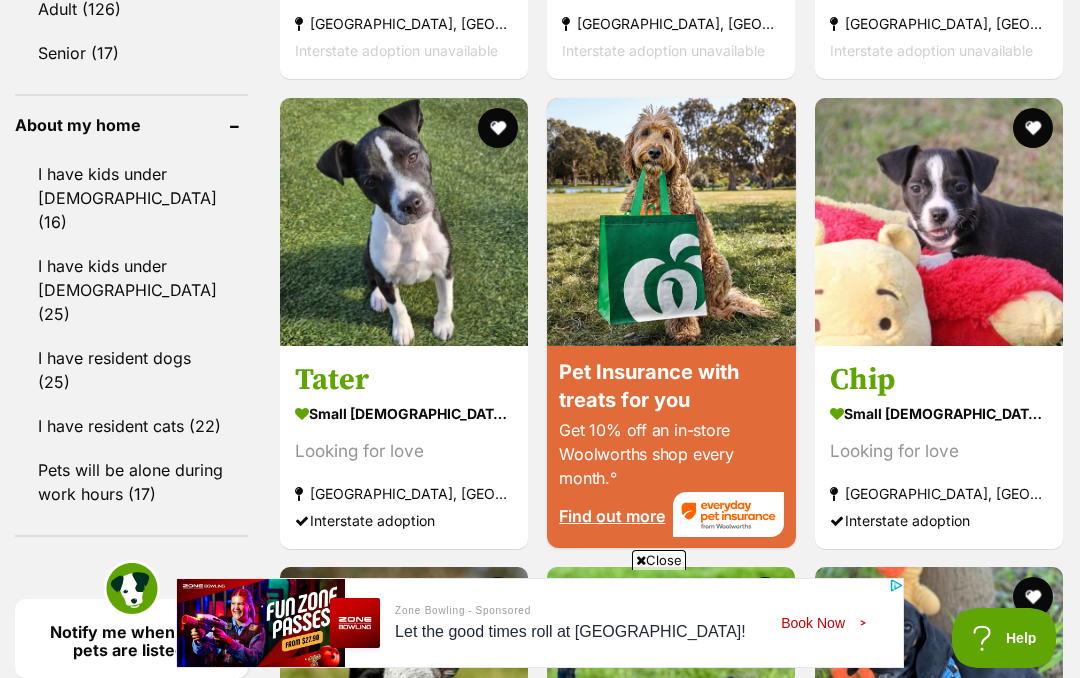 click at bounding box center [404, 222] 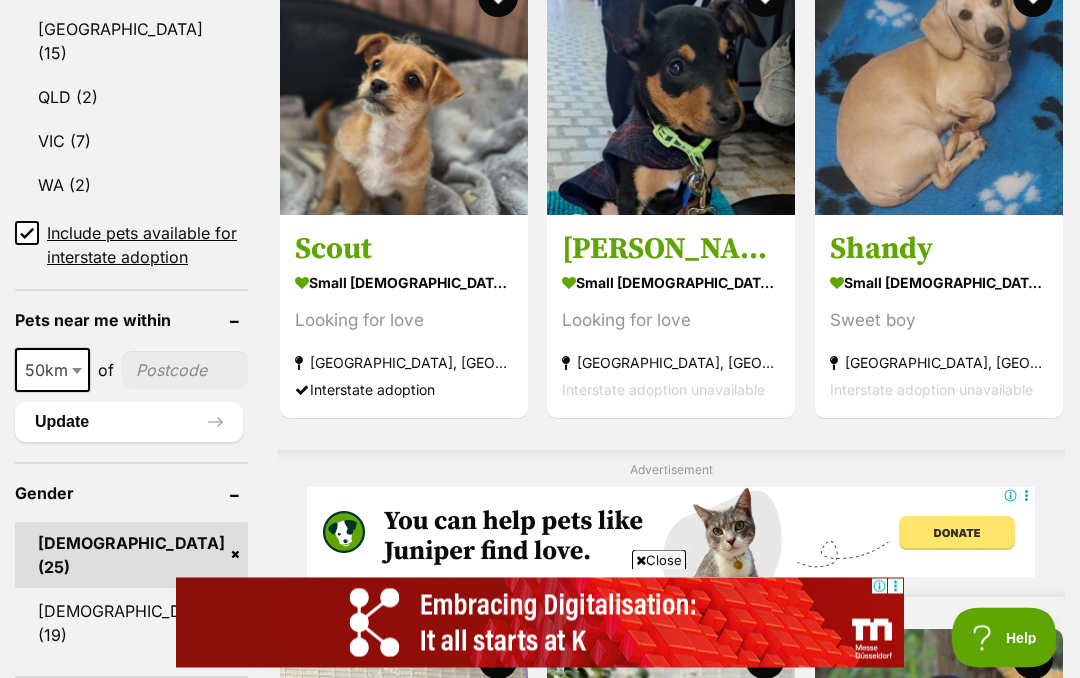 scroll, scrollTop: 1254, scrollLeft: 0, axis: vertical 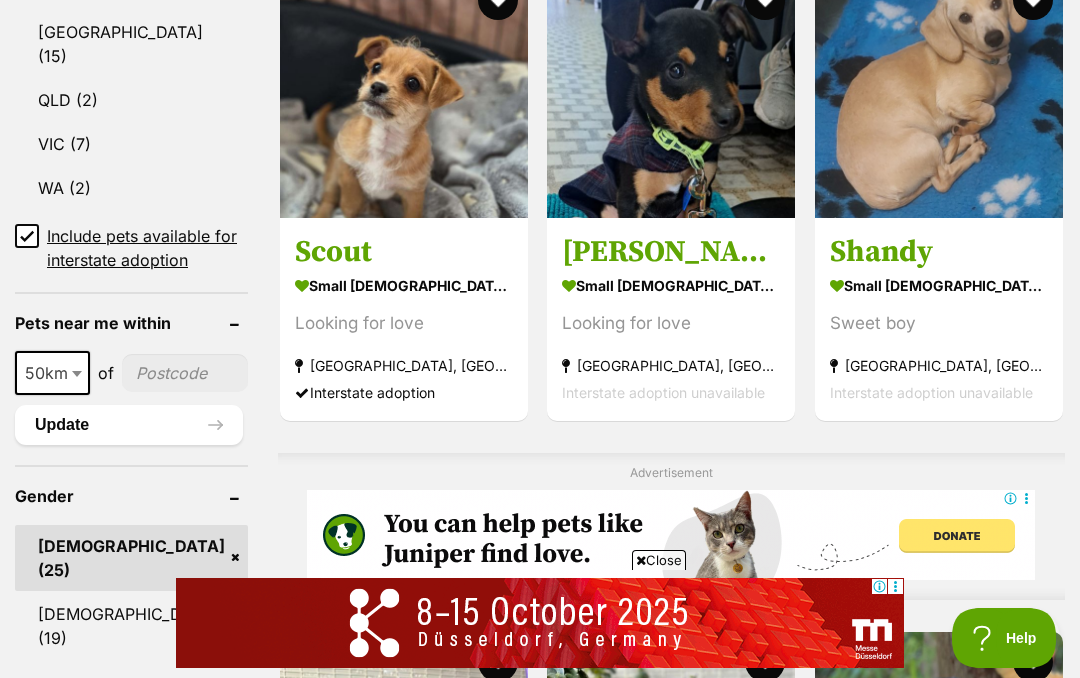 click at bounding box center [404, 94] 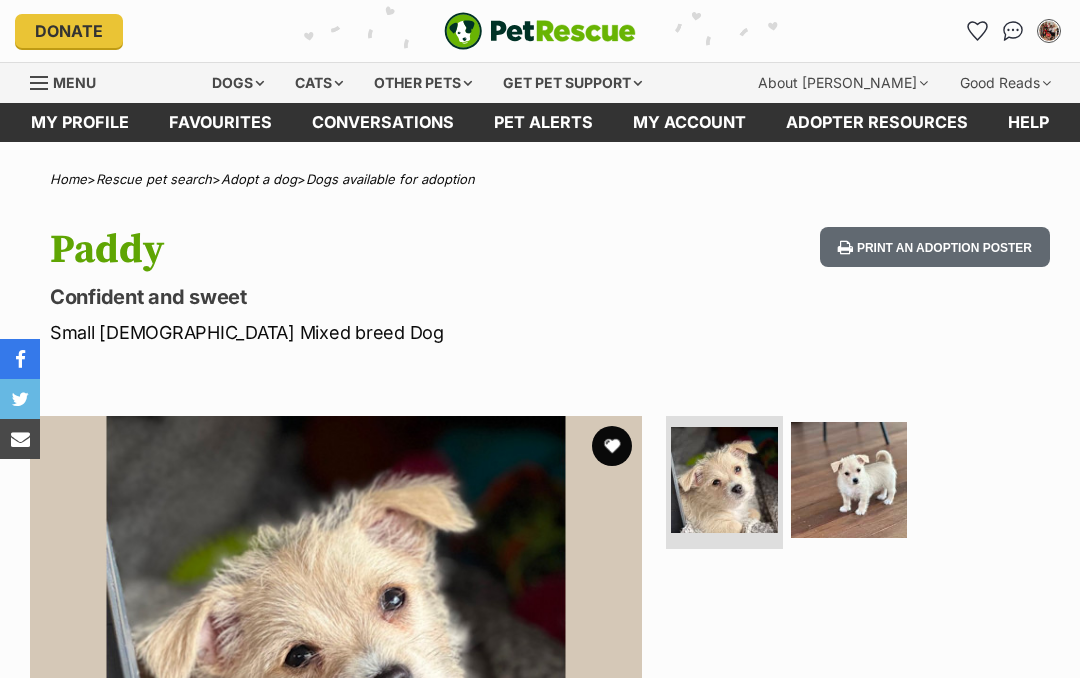 scroll, scrollTop: 0, scrollLeft: 0, axis: both 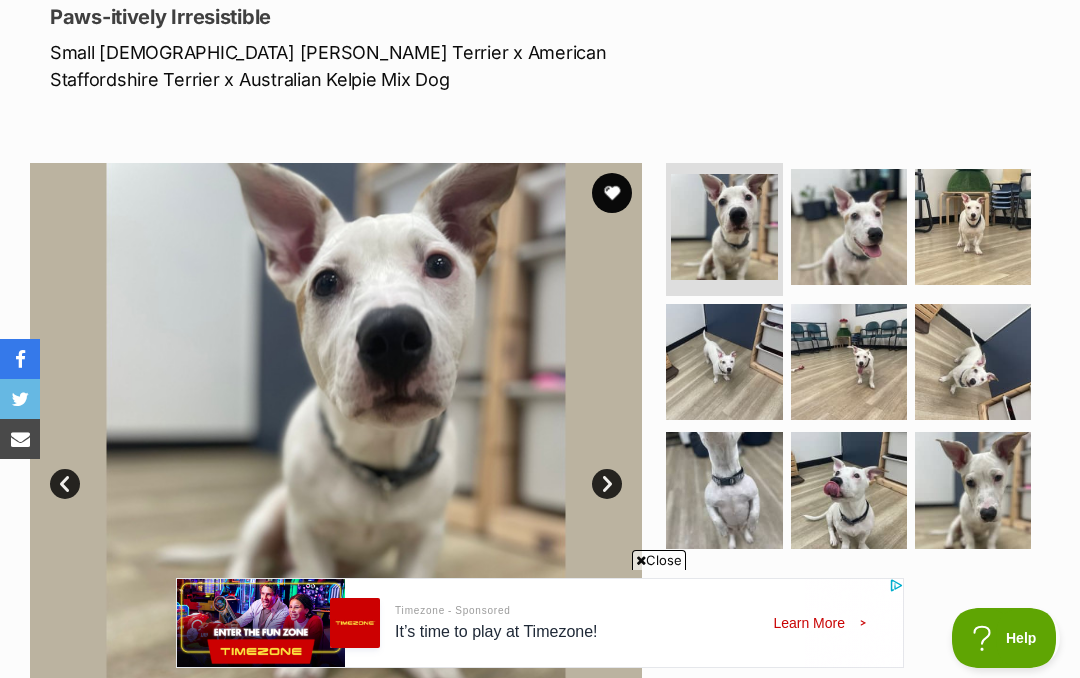 click at bounding box center (973, 490) 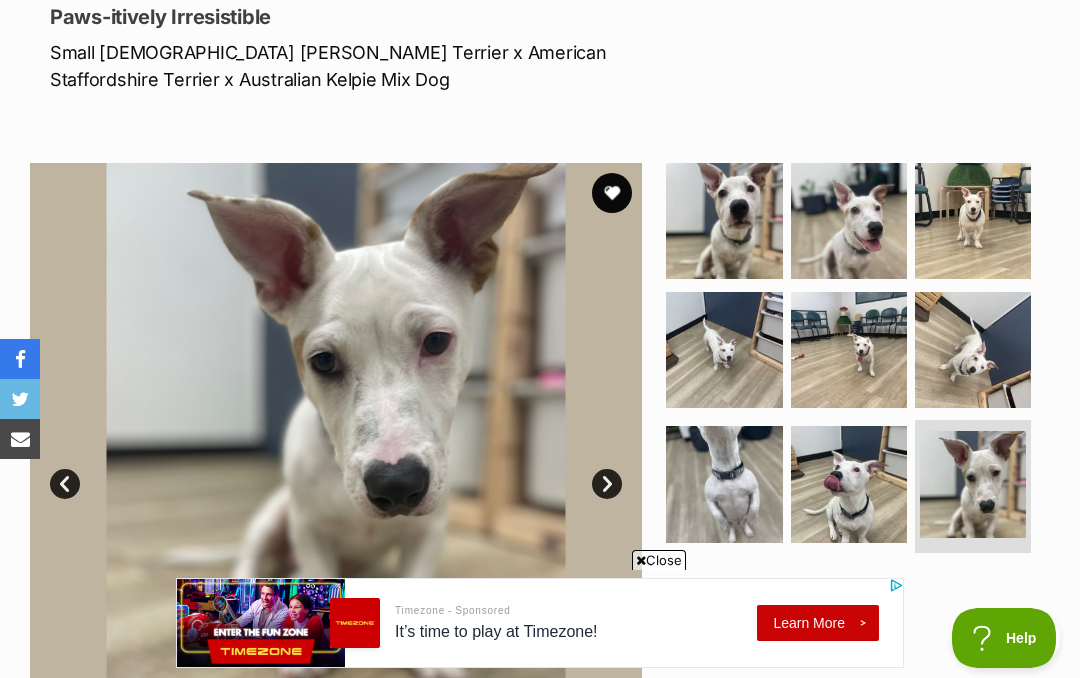 click at bounding box center [849, 484] 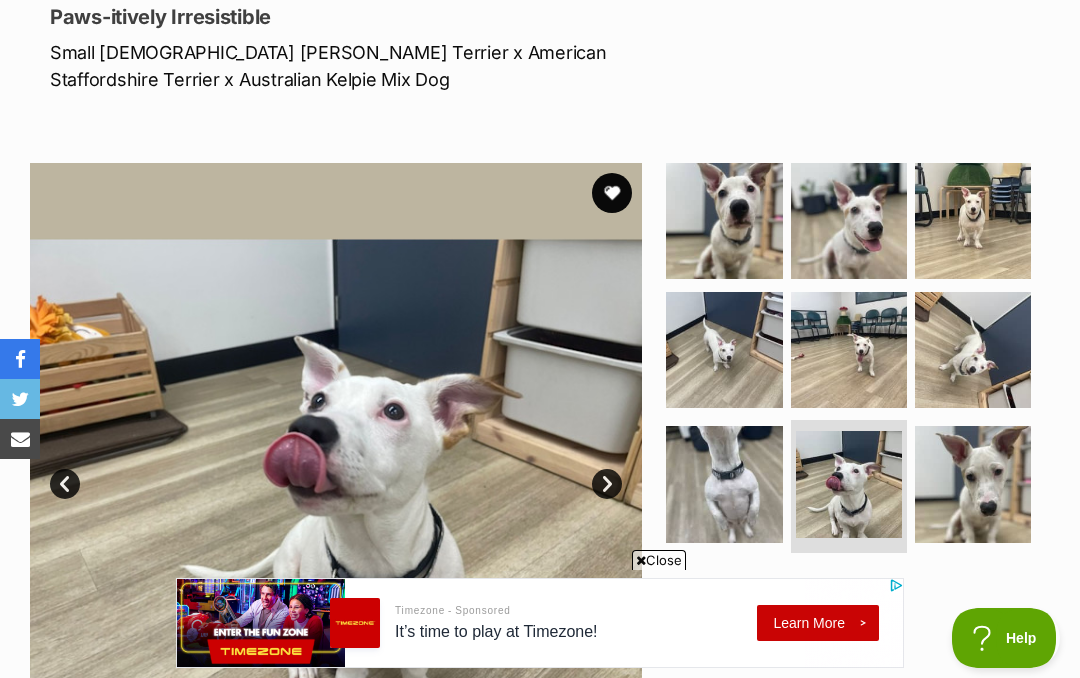 click at bounding box center [973, 350] 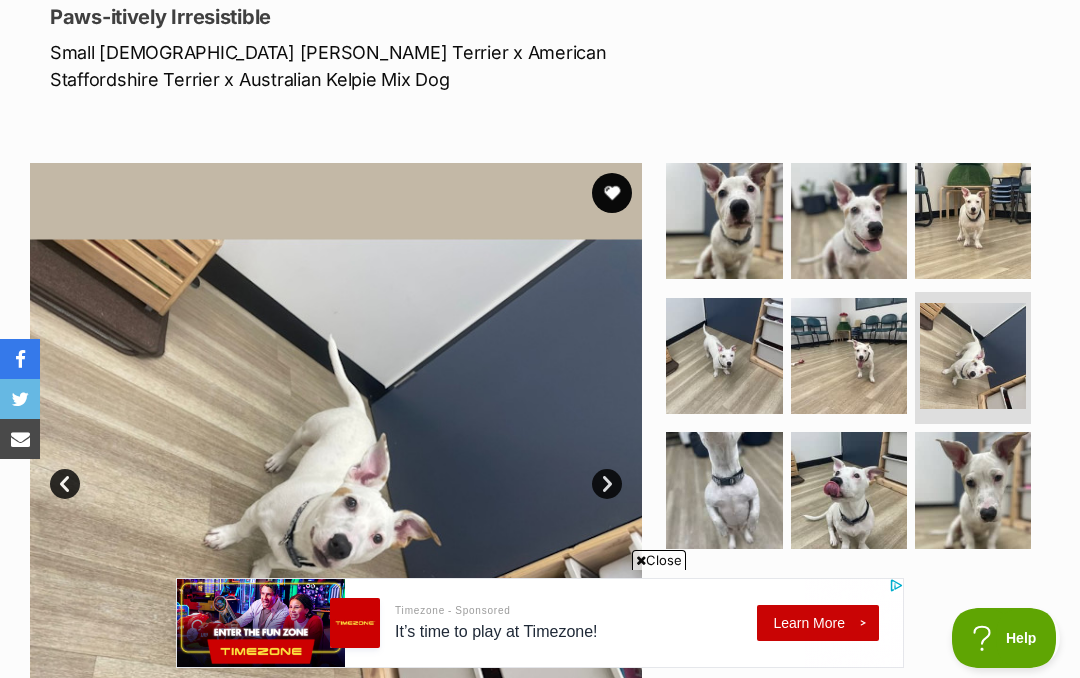 click at bounding box center [973, 221] 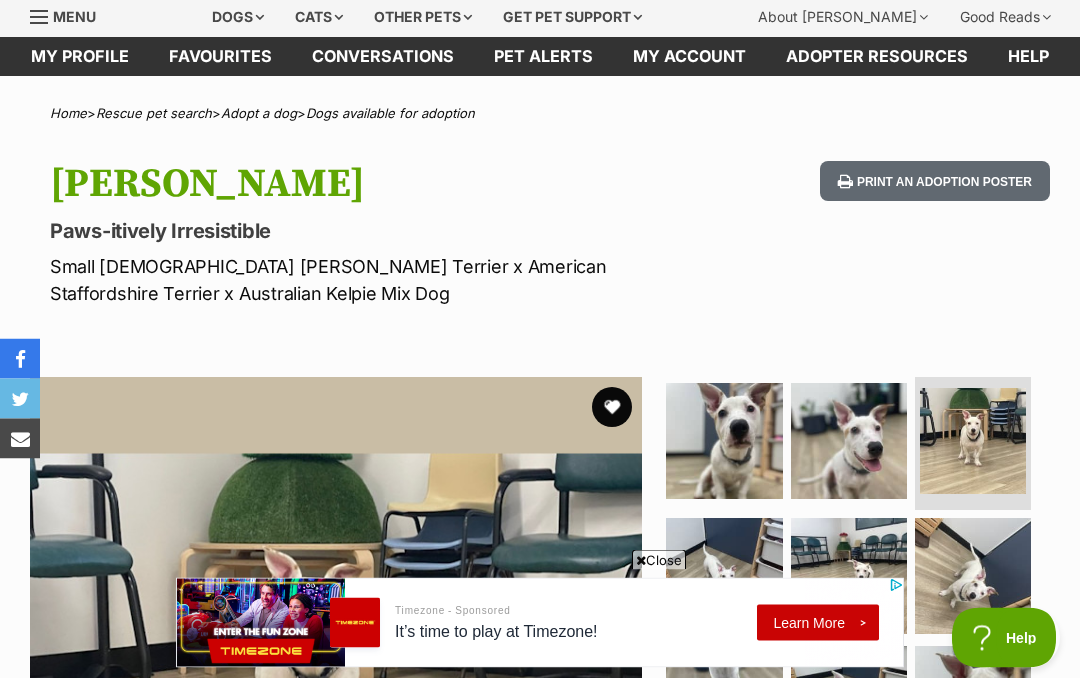 scroll, scrollTop: 0, scrollLeft: 0, axis: both 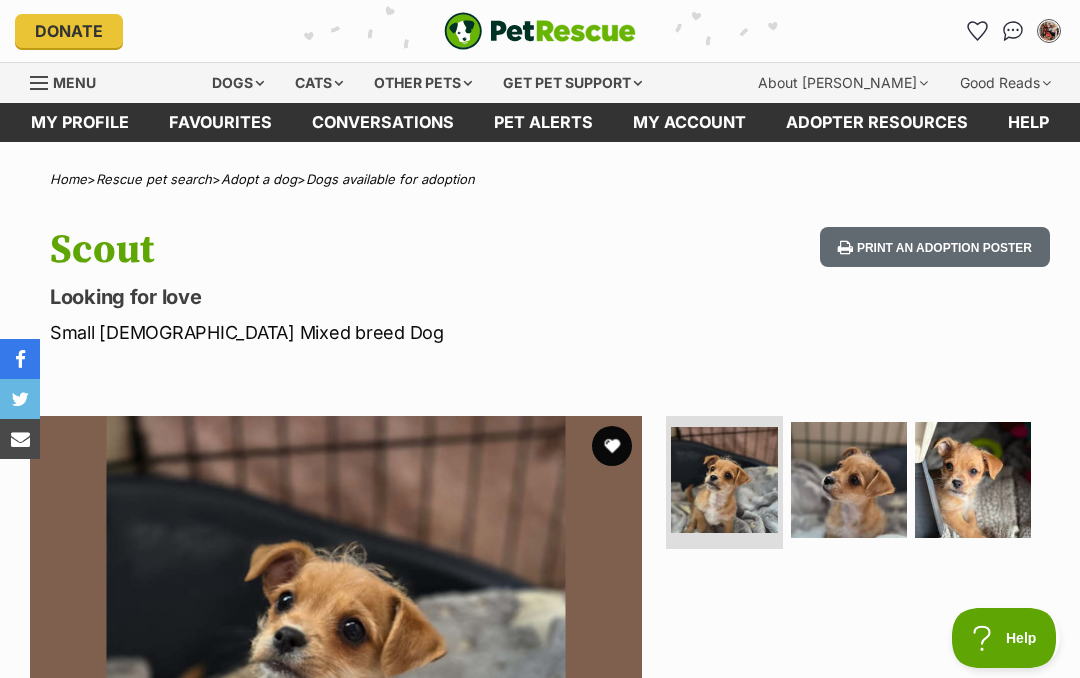 click on "Favourites" at bounding box center (220, 122) 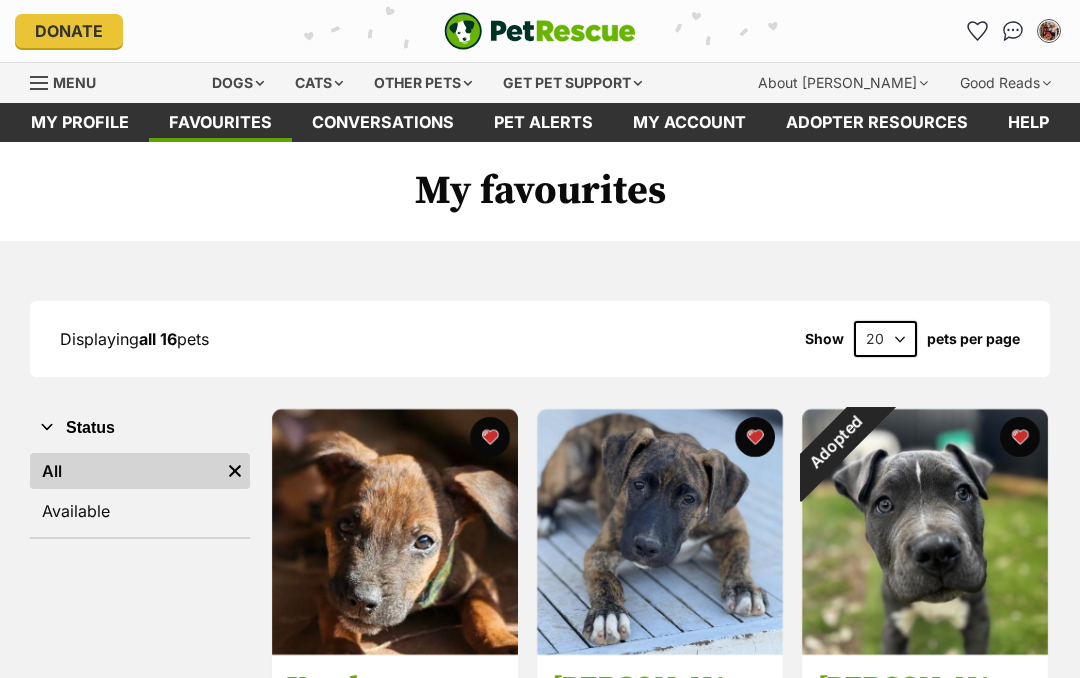 scroll, scrollTop: 0, scrollLeft: 0, axis: both 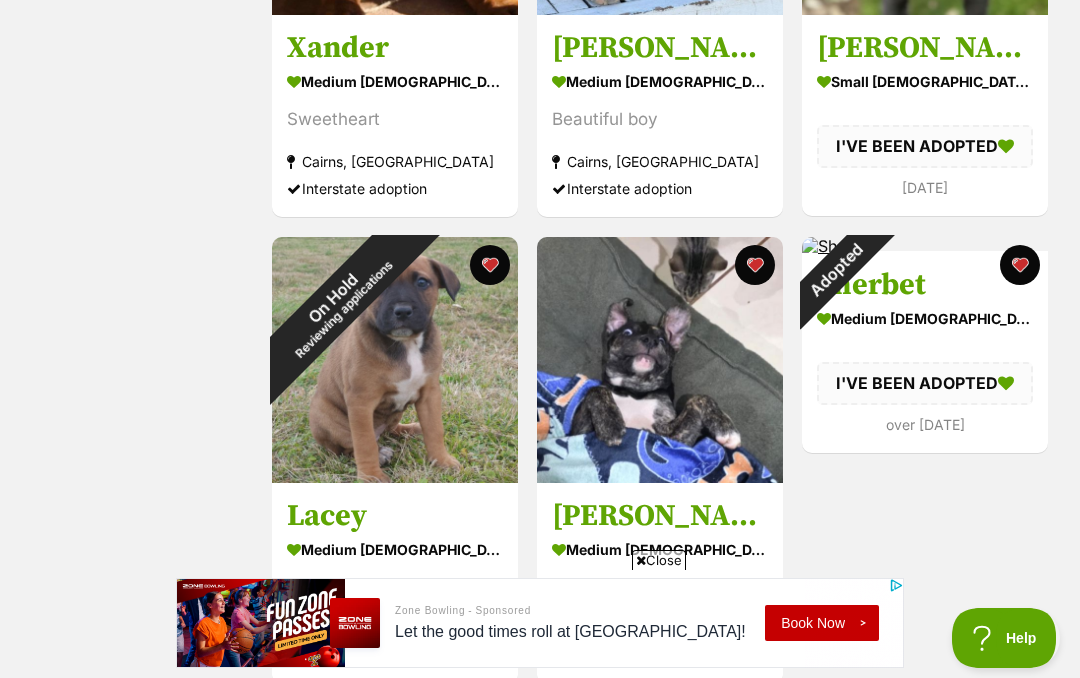 click on "Status
All
Remove filter
Available" at bounding box center (140, 927) 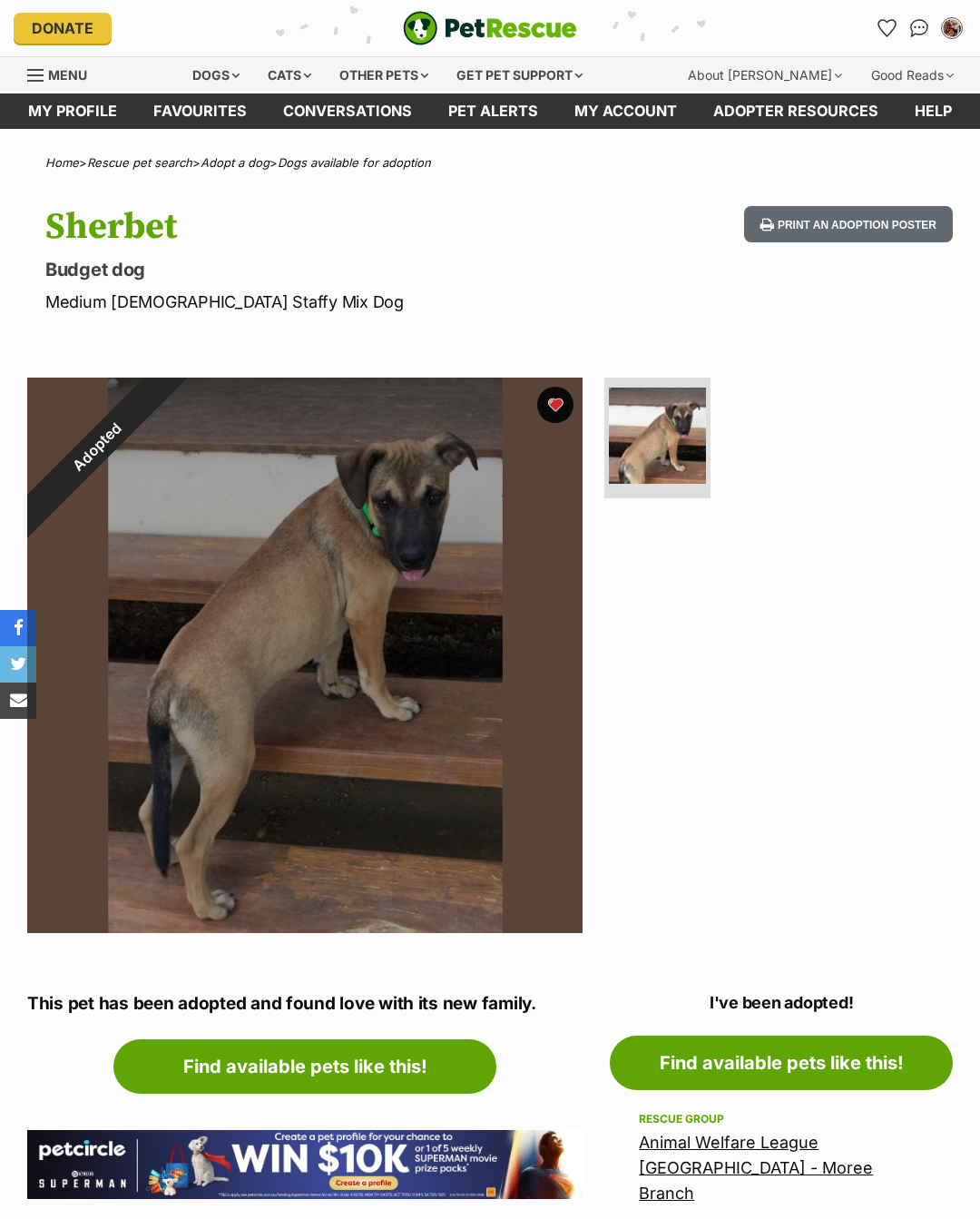 scroll, scrollTop: 0, scrollLeft: 0, axis: both 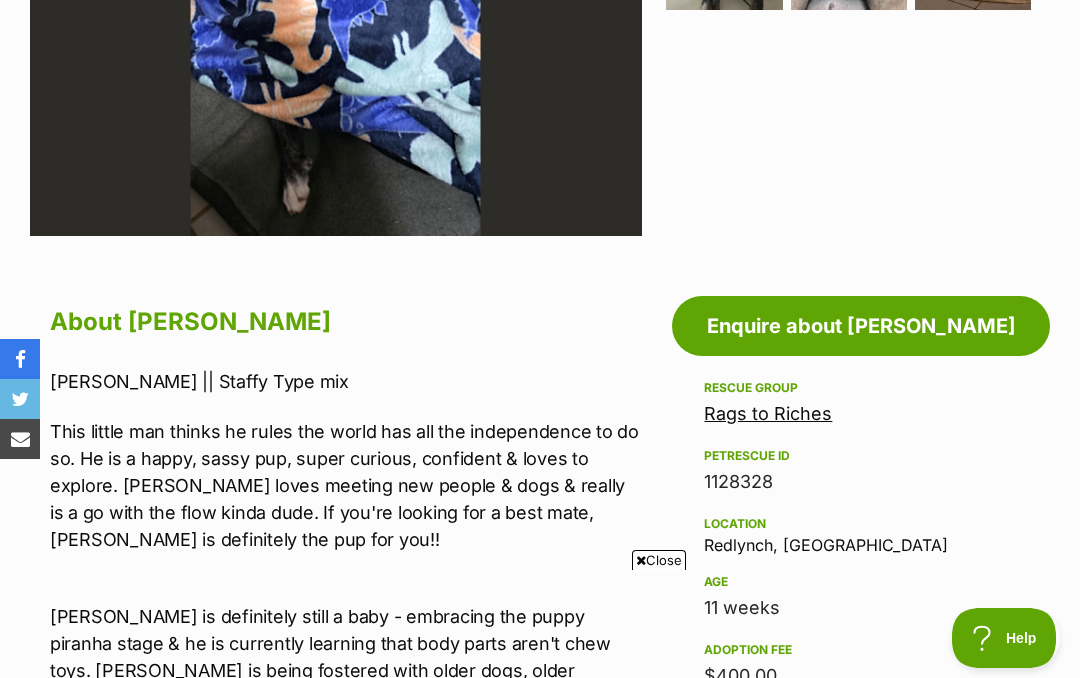 click on "Rags to Riches" at bounding box center [768, 413] 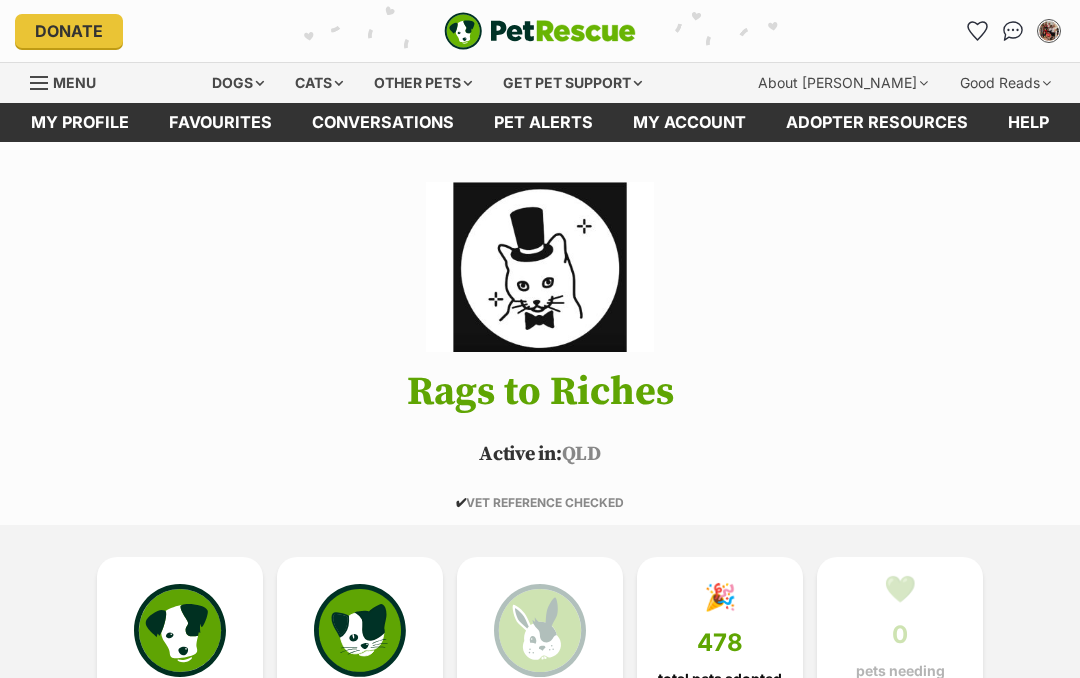 scroll, scrollTop: 0, scrollLeft: 0, axis: both 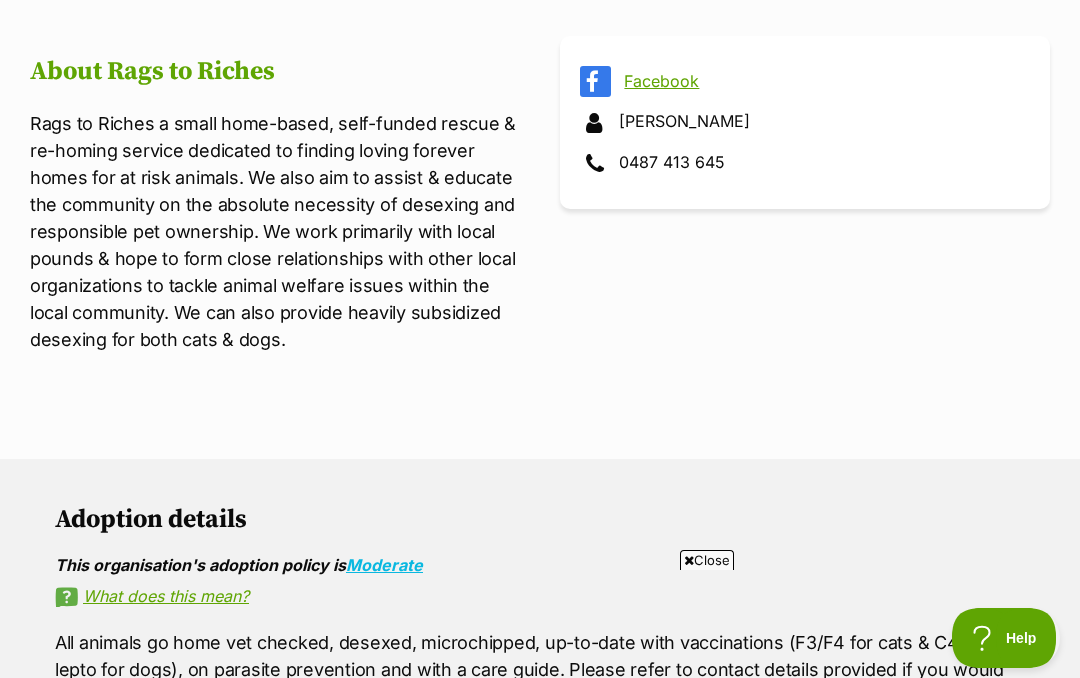 click on "Facebook" at bounding box center (823, 81) 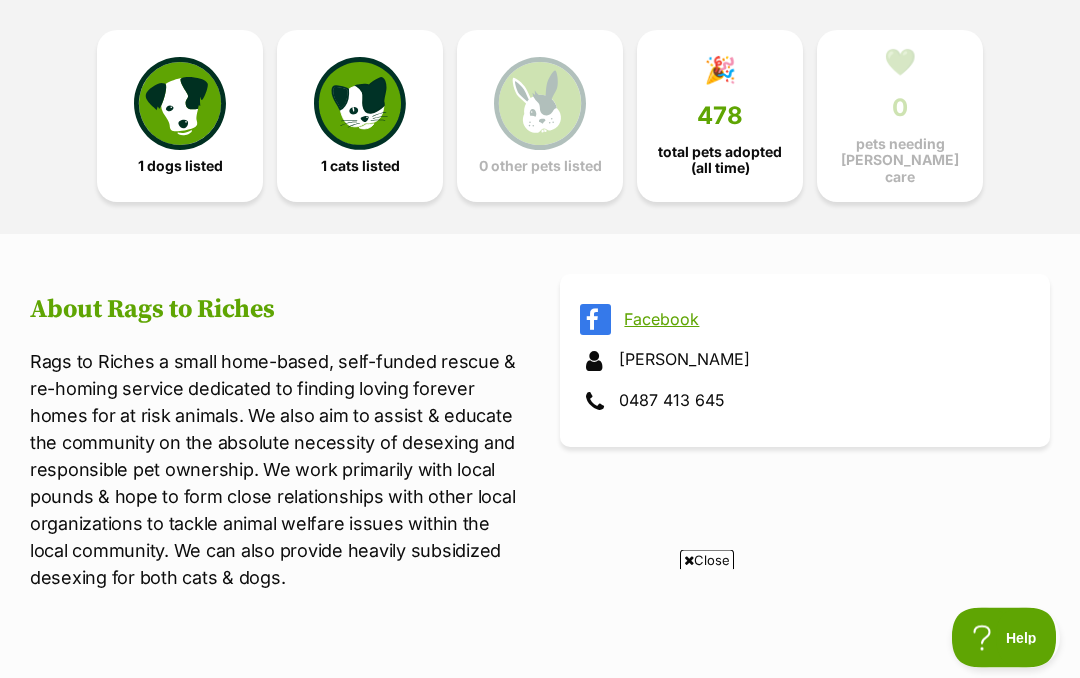 scroll, scrollTop: 527, scrollLeft: 0, axis: vertical 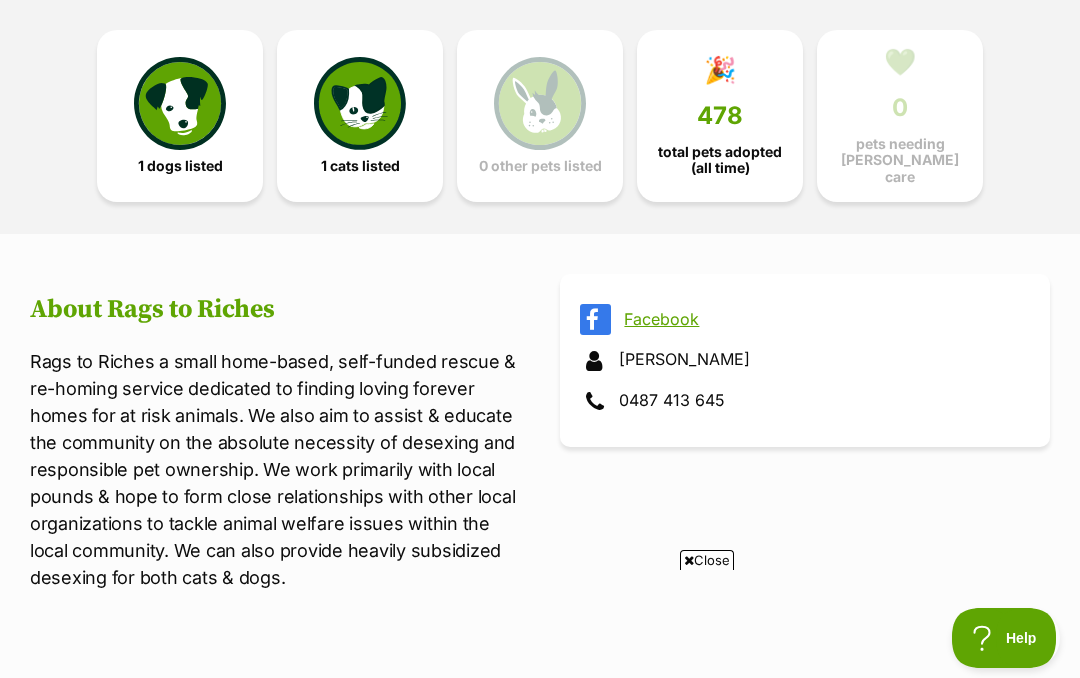 click on "Facebook" at bounding box center [823, 319] 